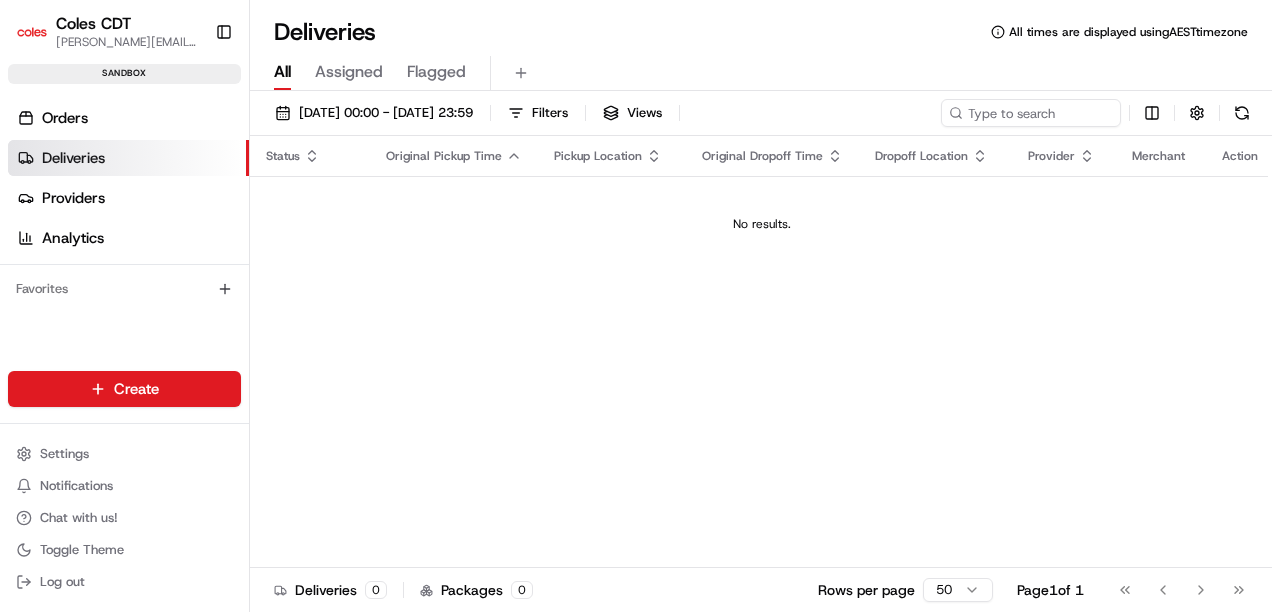 scroll, scrollTop: 0, scrollLeft: 0, axis: both 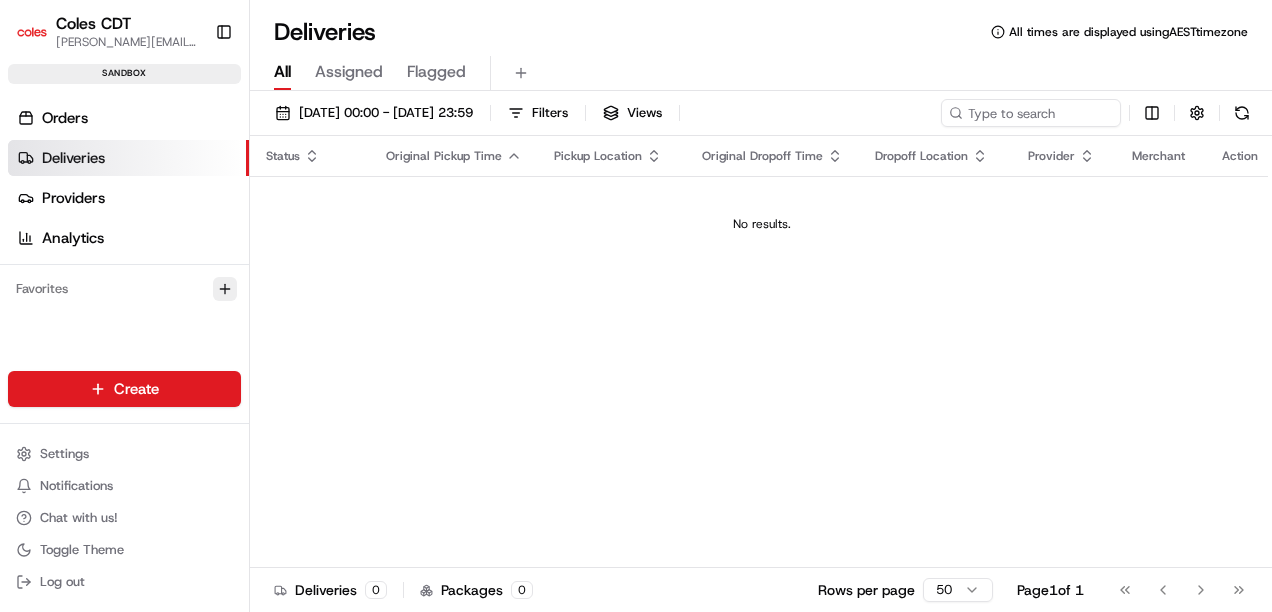 click 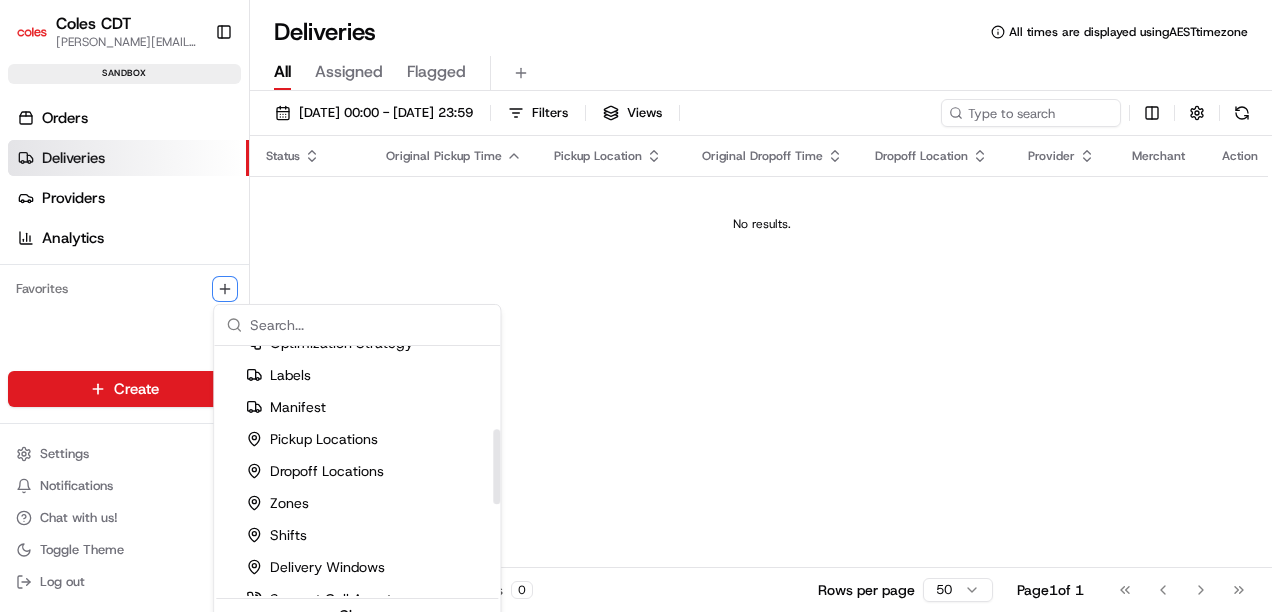 scroll, scrollTop: 277, scrollLeft: 0, axis: vertical 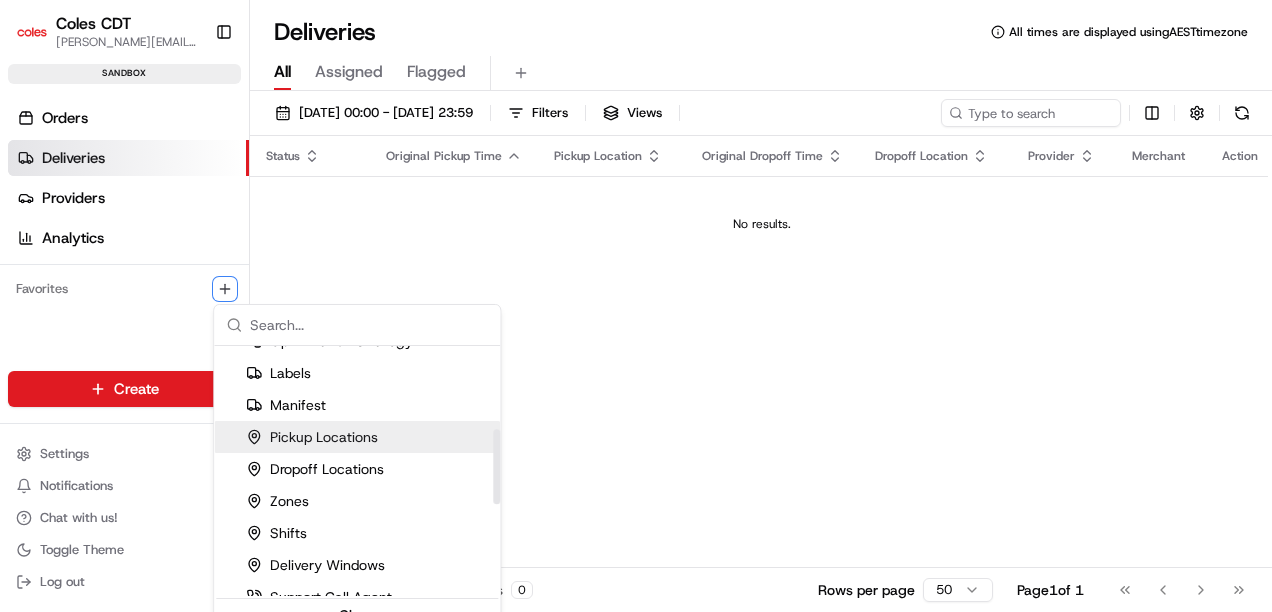 click on "Pickup Locations" at bounding box center (312, 437) 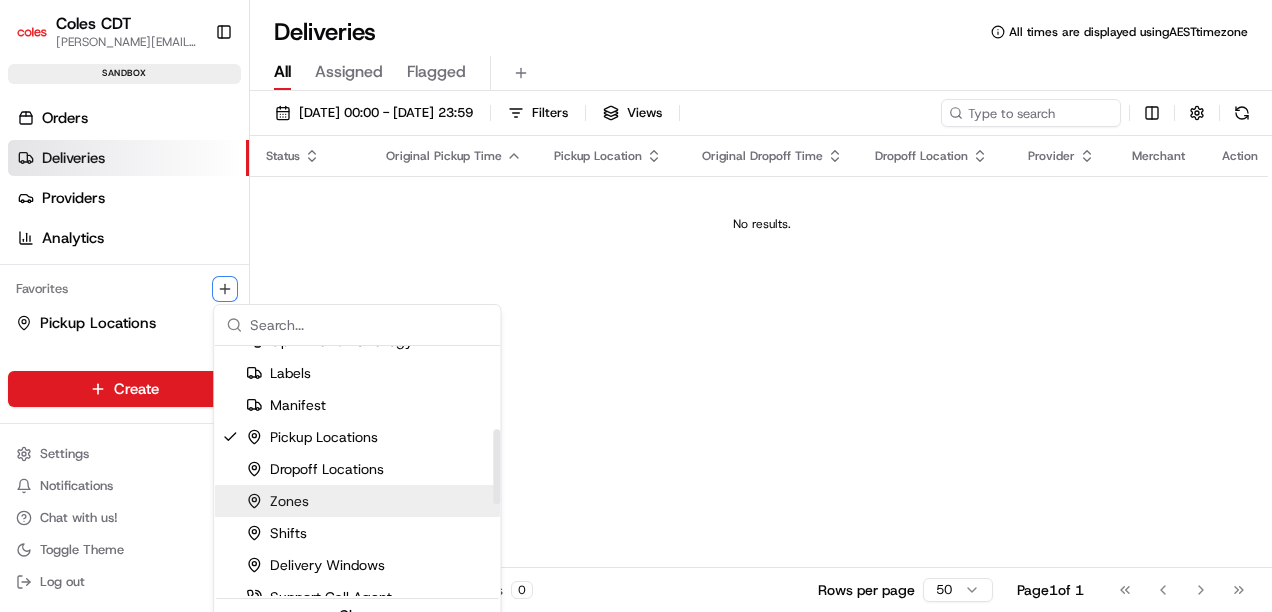 click on "Zones" at bounding box center (357, 501) 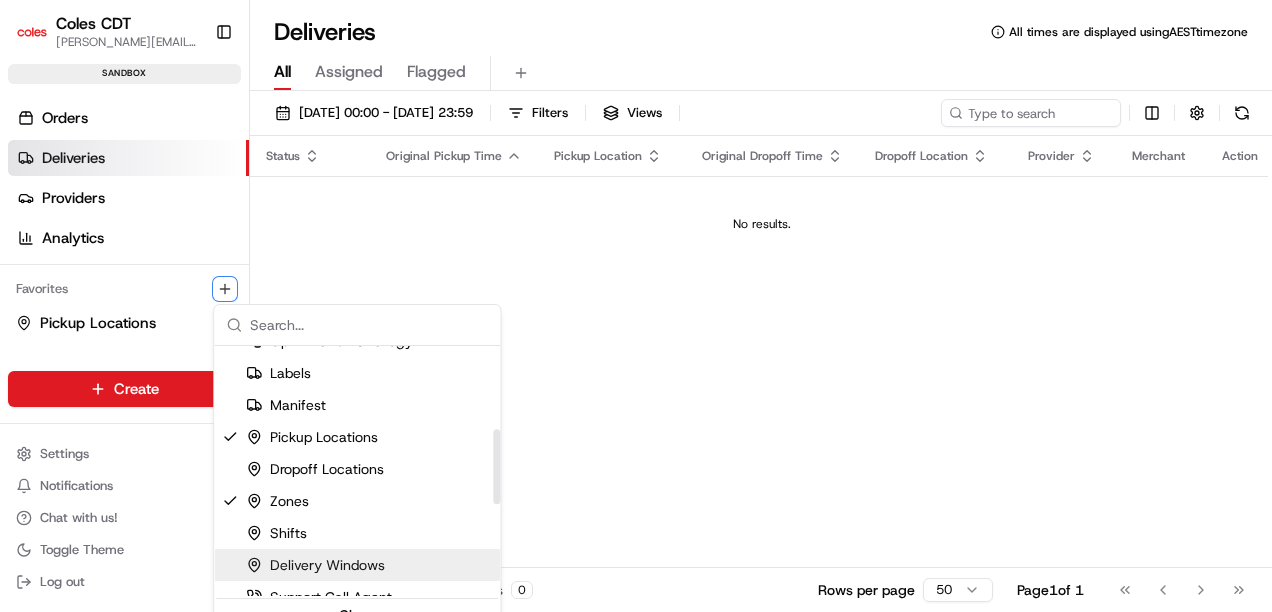 click on "Delivery Windows" at bounding box center [315, 565] 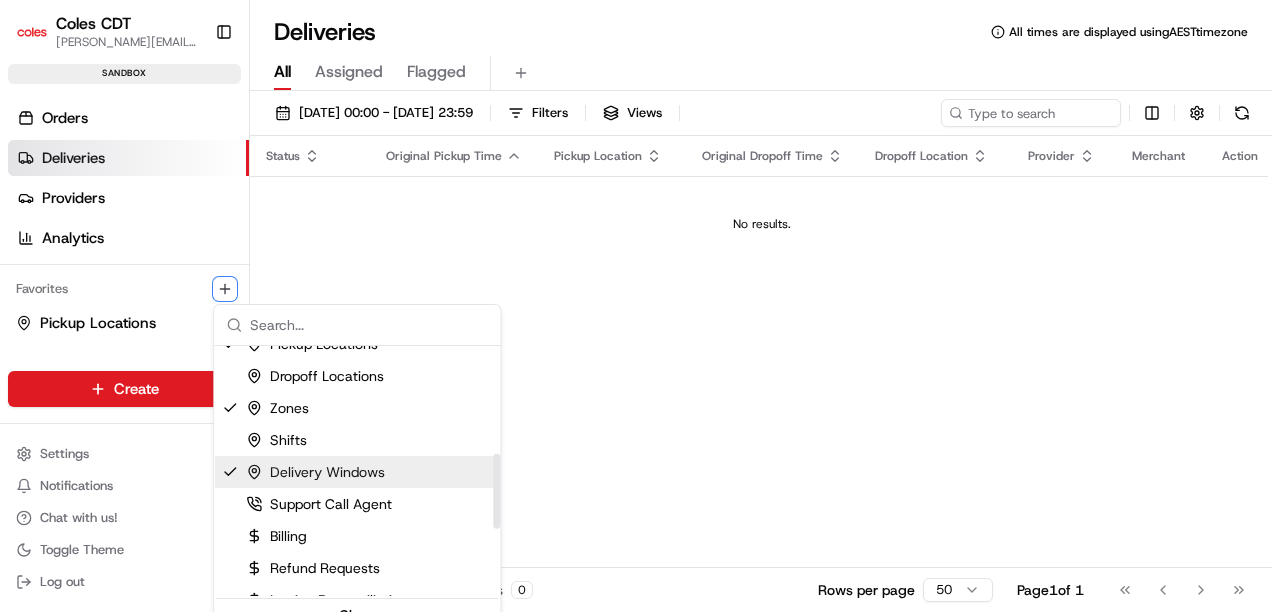 scroll, scrollTop: 388, scrollLeft: 0, axis: vertical 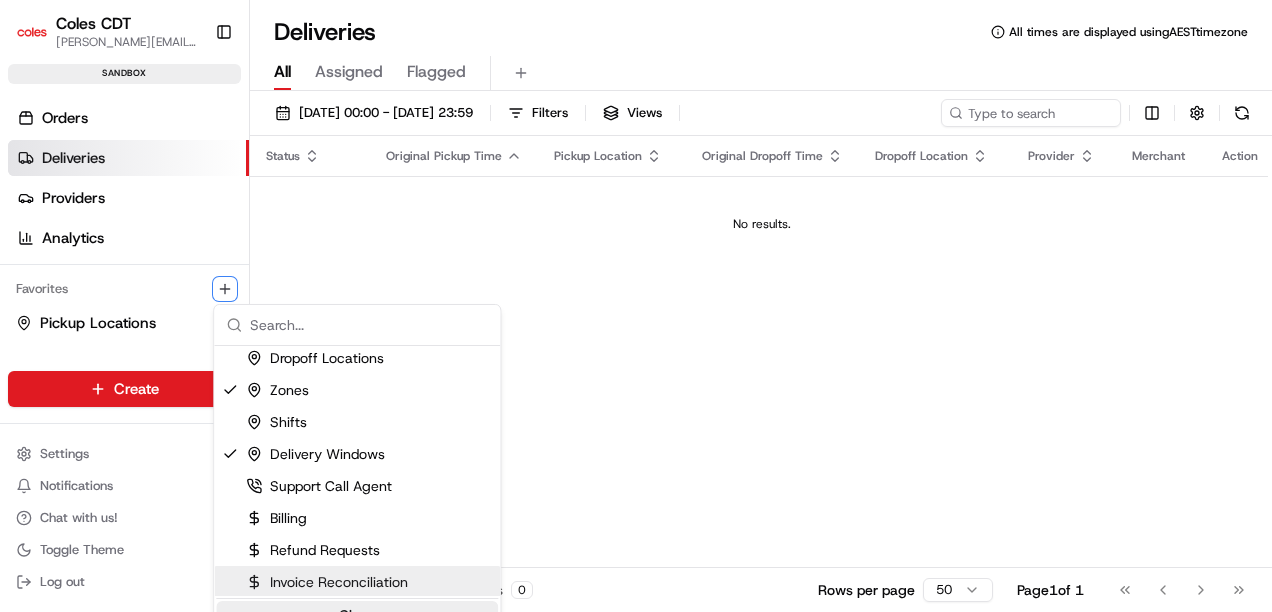 click on "Close" at bounding box center [357, 615] 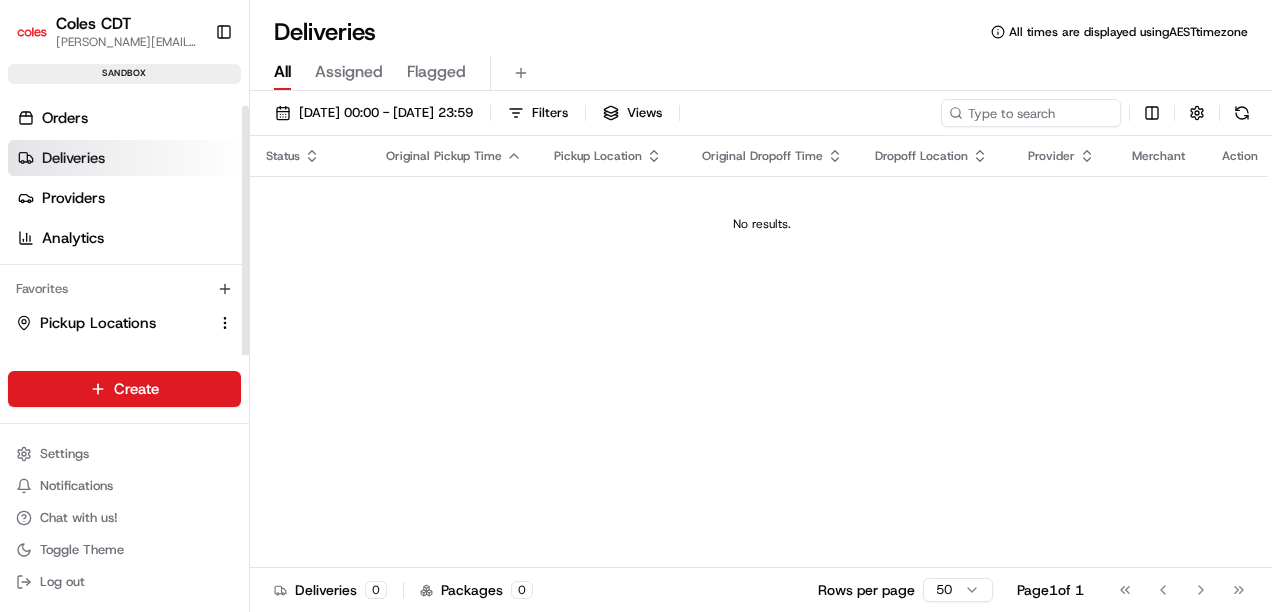 scroll, scrollTop: 14, scrollLeft: 0, axis: vertical 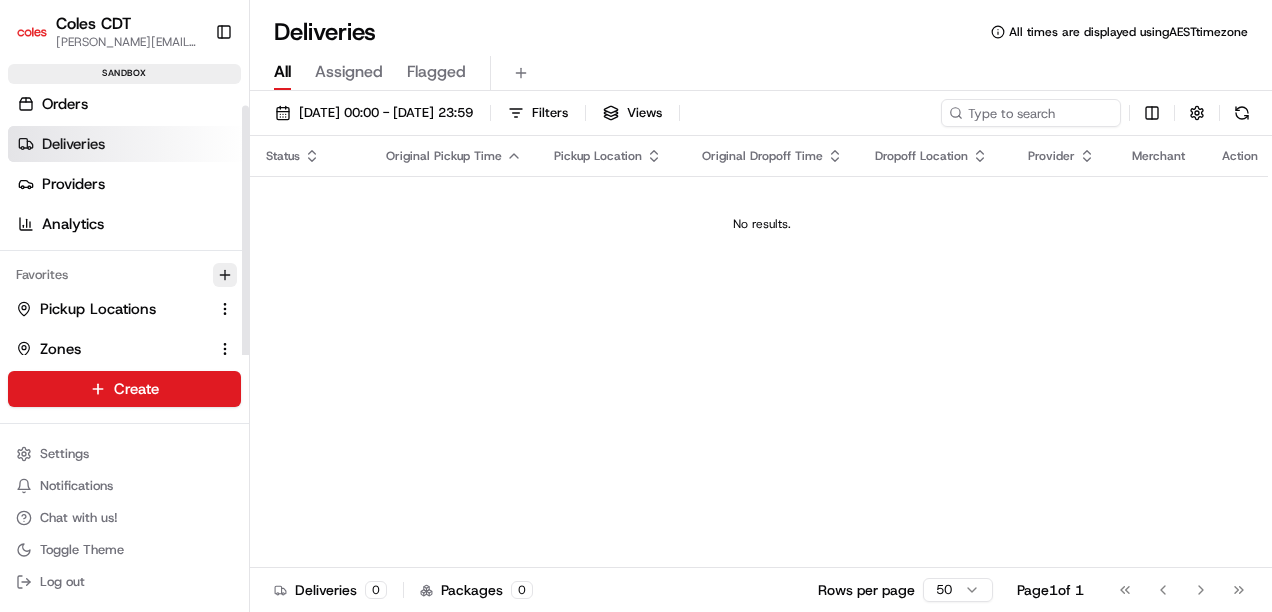 click 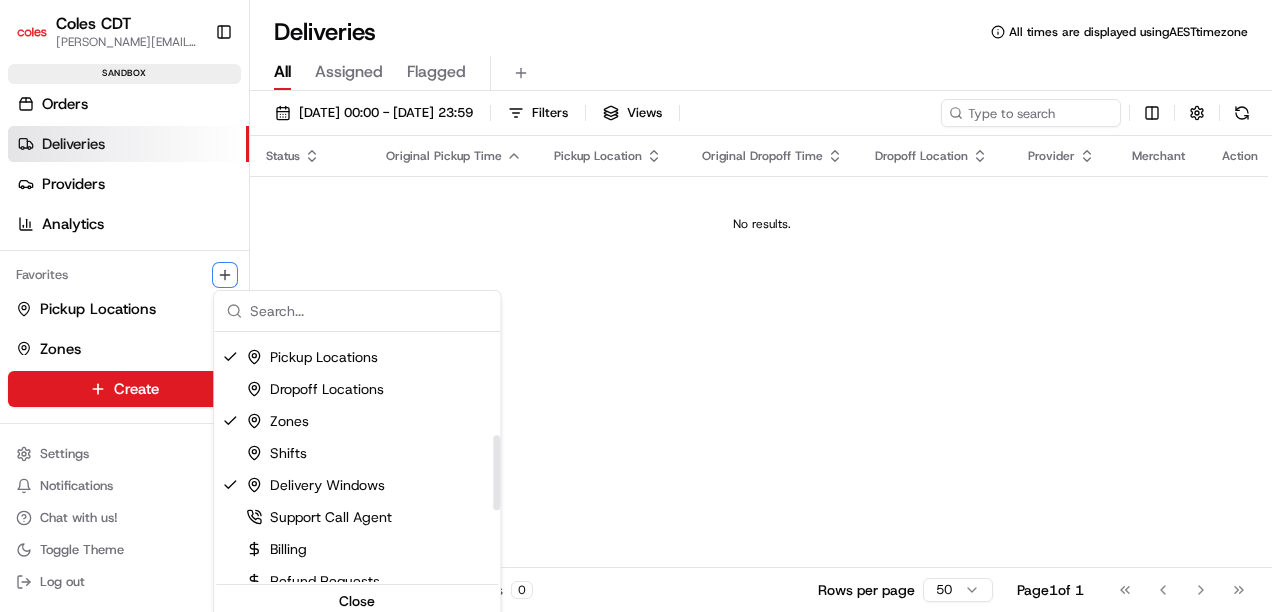 scroll, scrollTop: 352, scrollLeft: 0, axis: vertical 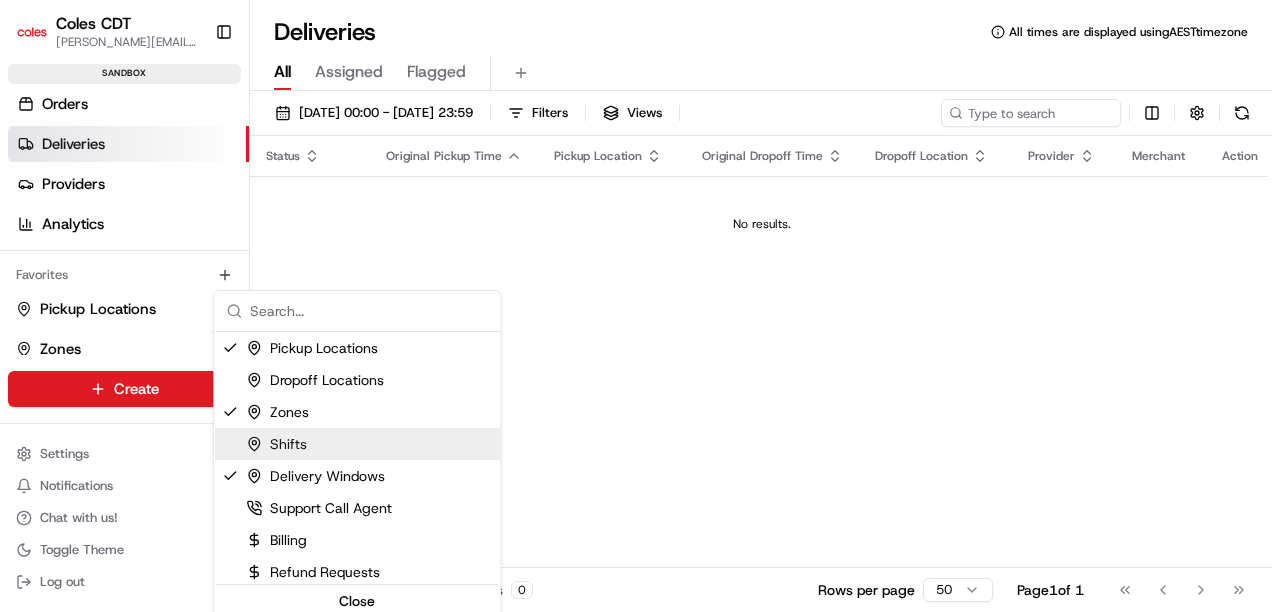 click on "Coles CDT [PERSON_NAME][EMAIL_ADDRESS][PERSON_NAME][PERSON_NAME][DOMAIN_NAME] Toggle Sidebar sandbox Orders Deliveries Providers Analytics Favorites Pickup Locations Zones Delivery Windows Main Menu Members & Organization Organization Users Roles Preferences Customization Tracking Orchestration Automations Dispatch Strategy Optimization Strategy Locations Pickup Locations Dropoff Locations Zones Shifts Delivery Windows Billing Billing Refund Requests Integrations Notification Triggers Webhooks API Keys Request Logs Create Settings Notifications Chat with us! Toggle Theme Log out Deliveries All times are displayed using  AEST  timezone All Assigned Flagged [DATE] 00:00 - [DATE] 23:59 Filters Views Status Original Pickup Time Pickup Location Original Dropoff Time Dropoff Location Provider Merchant Action No results. Deliveries 0 Packages 0 Rows per page 50 Page  1  of   1 Go to first page Go to previous page Go to next page Go to last page
Organization Users Apps" at bounding box center (636, 306) 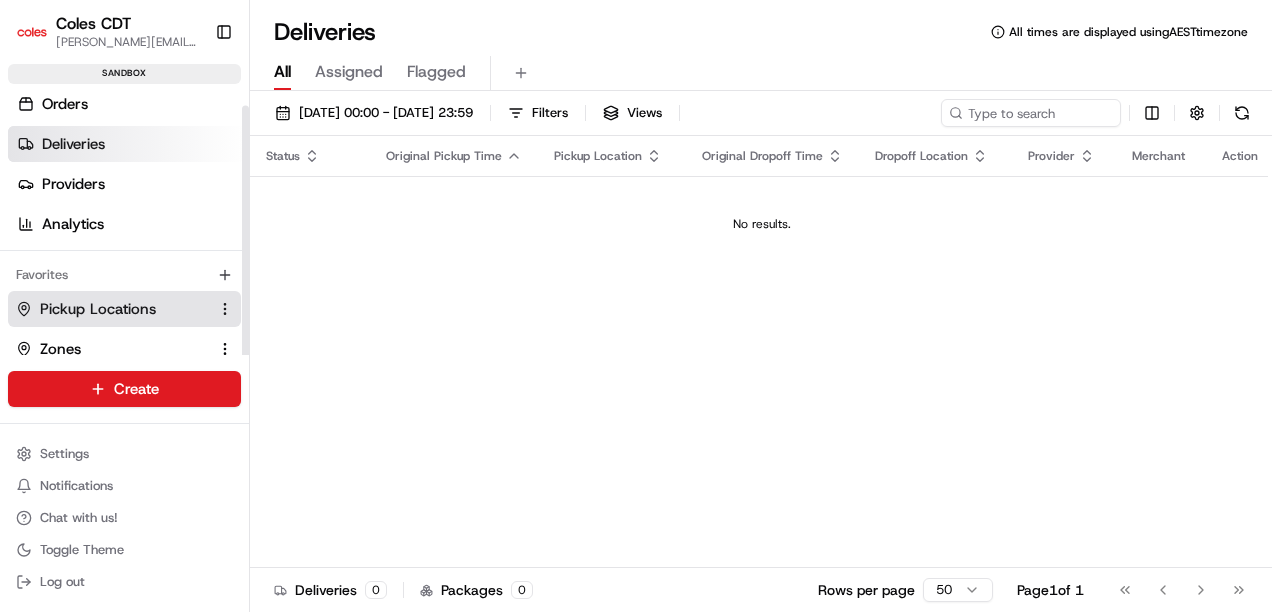 click on "Pickup Locations" at bounding box center (98, 309) 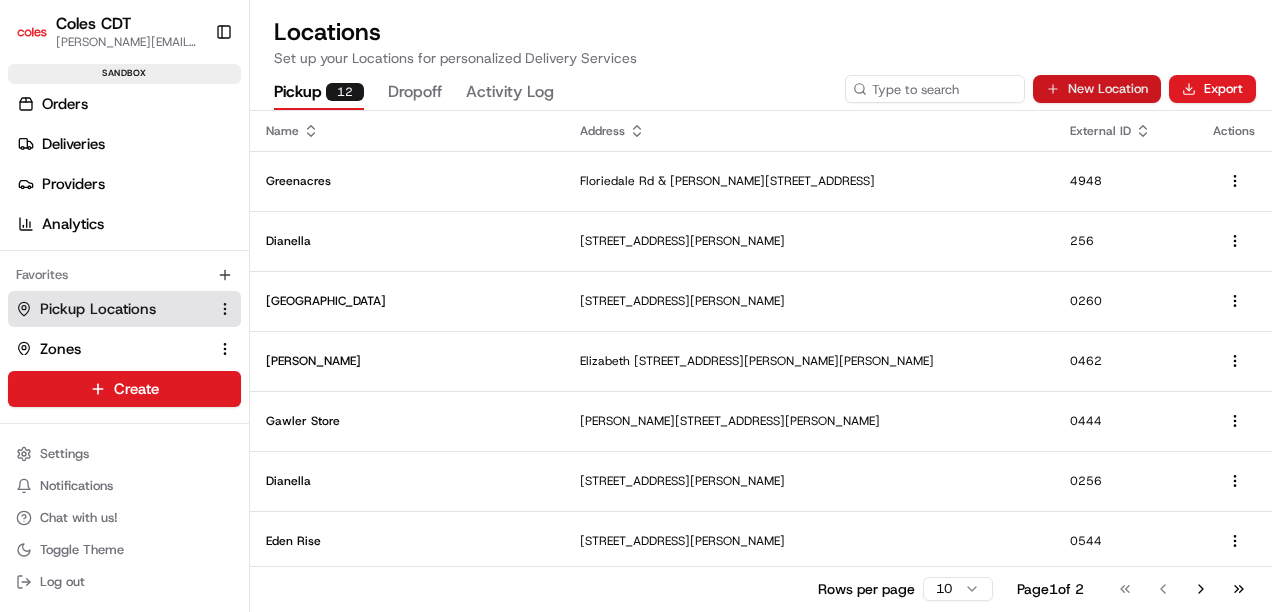click on "New Location" at bounding box center [1097, 89] 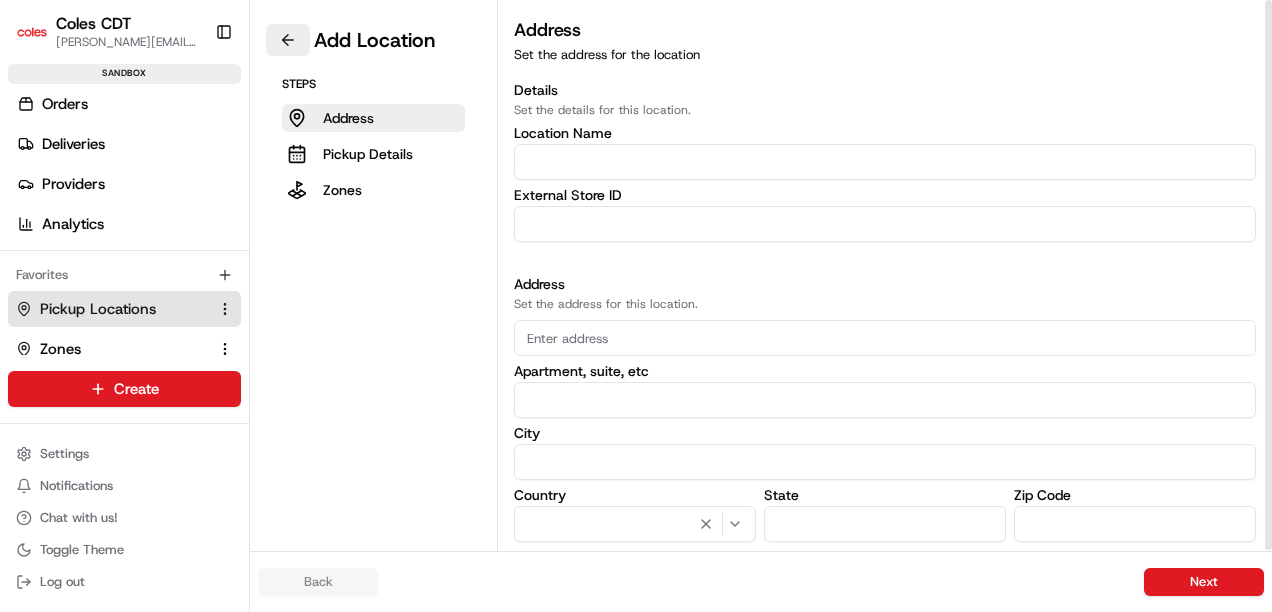 click at bounding box center [288, 40] 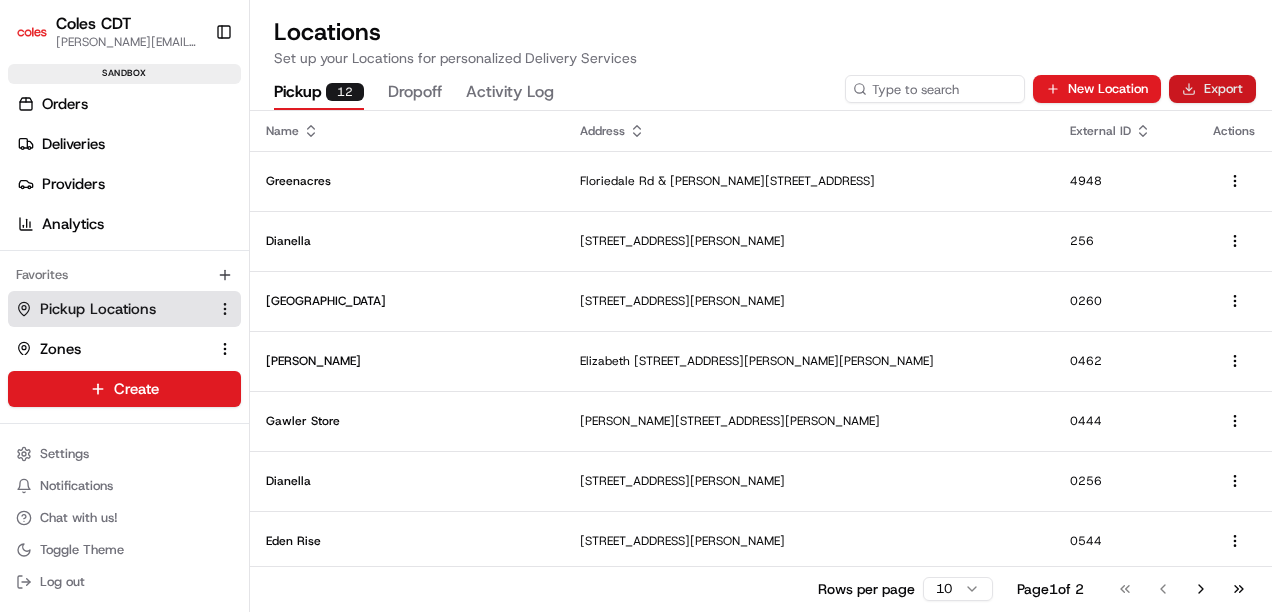 click on "Export" at bounding box center [1212, 89] 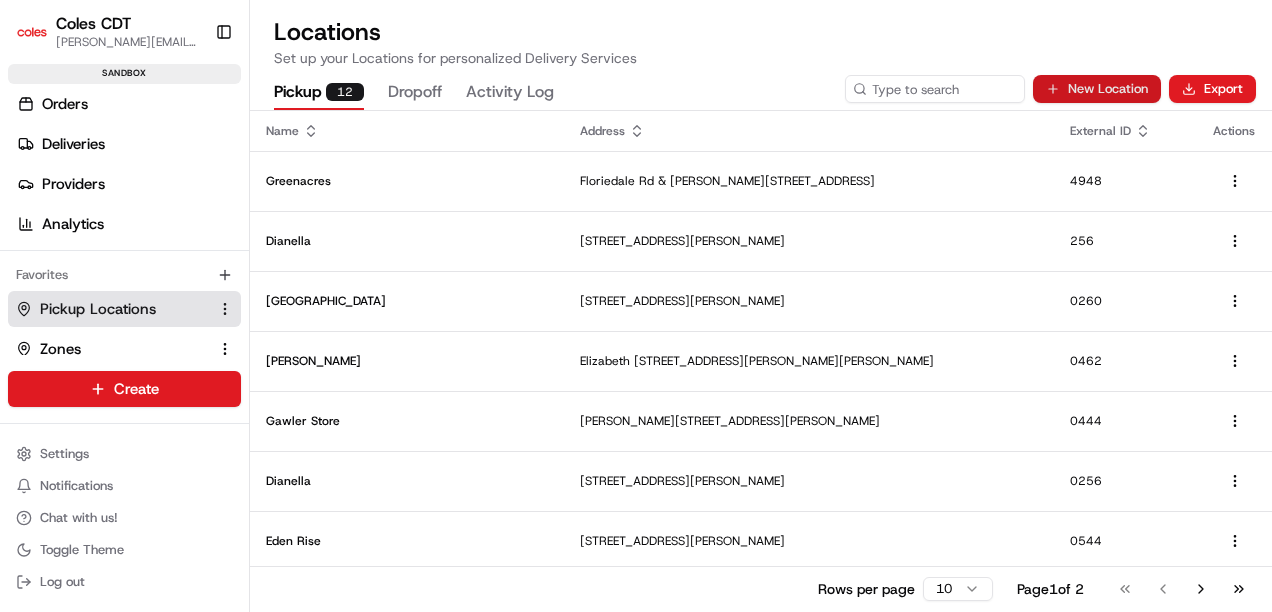 click on "New Location" at bounding box center [1097, 89] 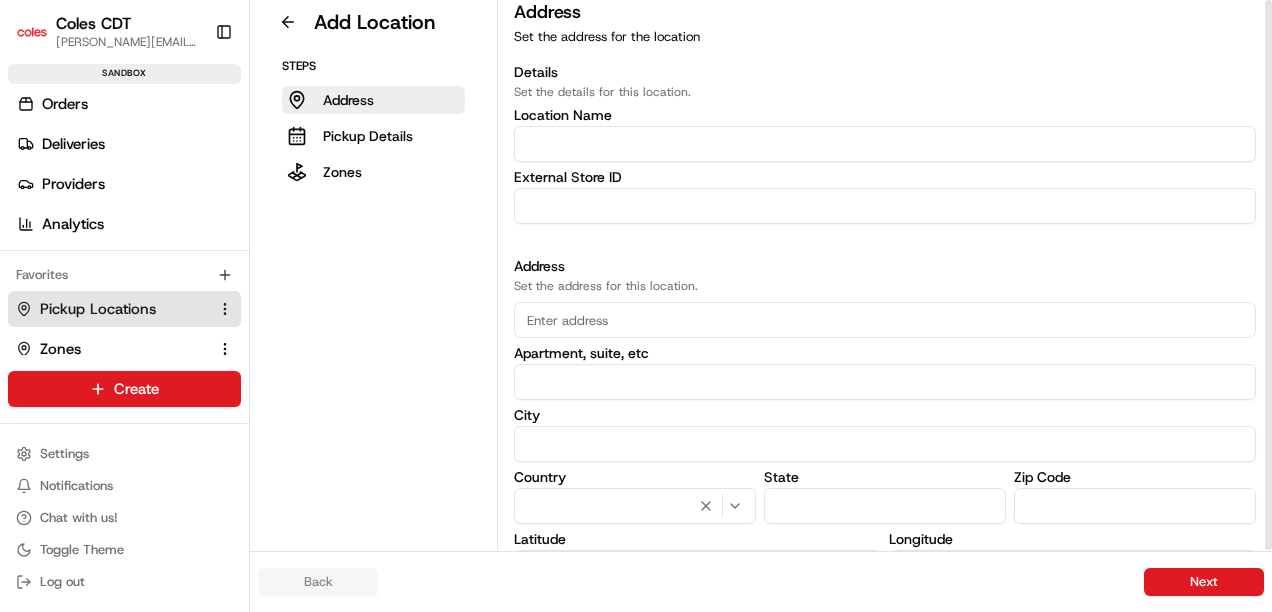 scroll, scrollTop: 0, scrollLeft: 0, axis: both 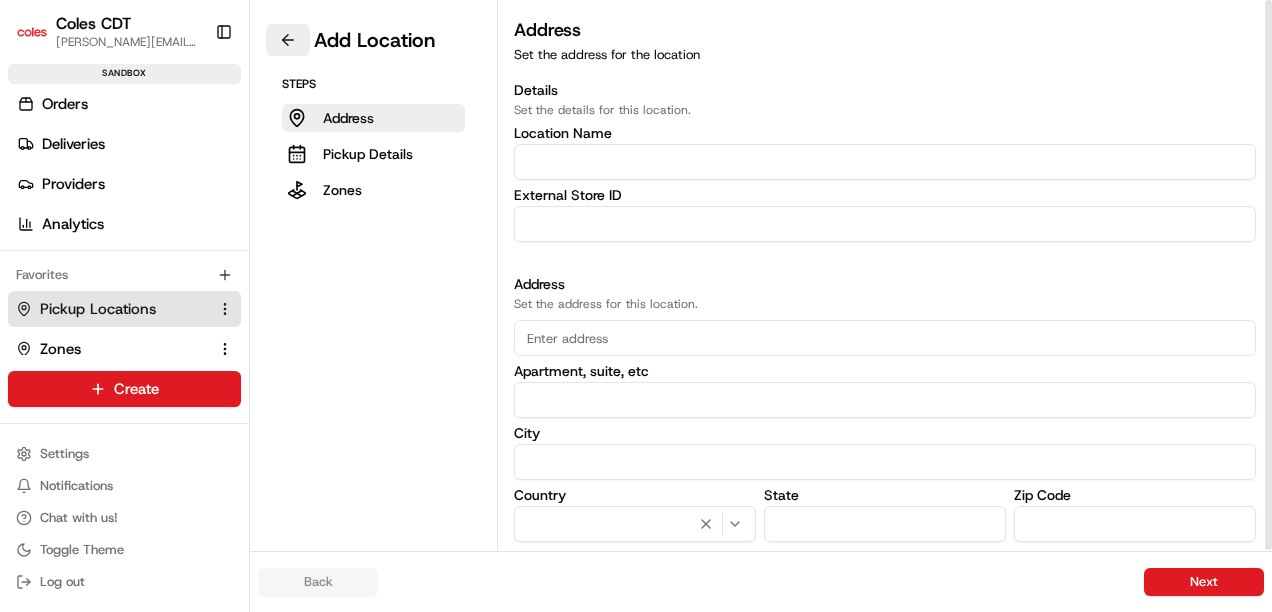 click at bounding box center (288, 40) 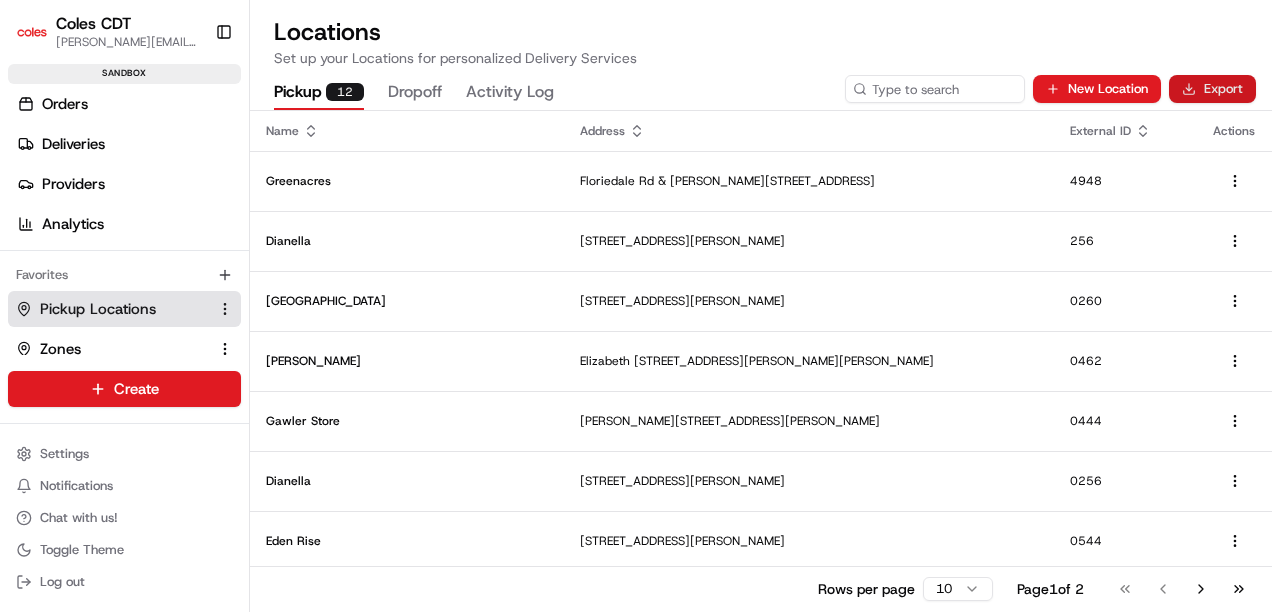 click on "Export" at bounding box center (1212, 89) 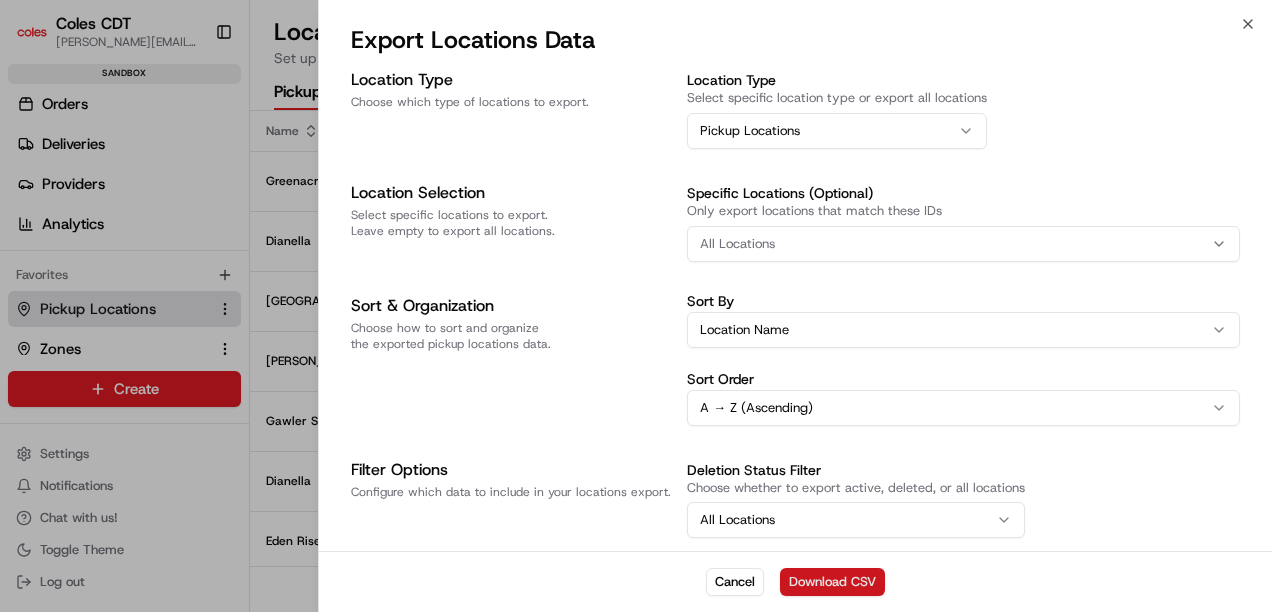 click on "Download CSV" at bounding box center (832, 582) 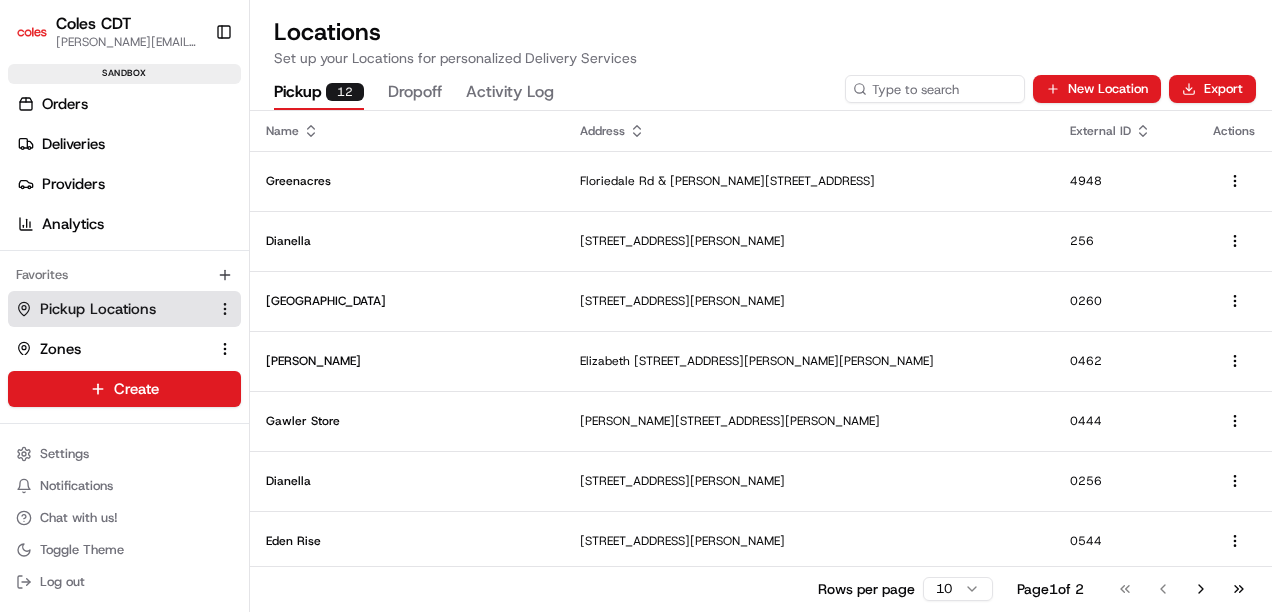 click on "Locations" at bounding box center [761, 32] 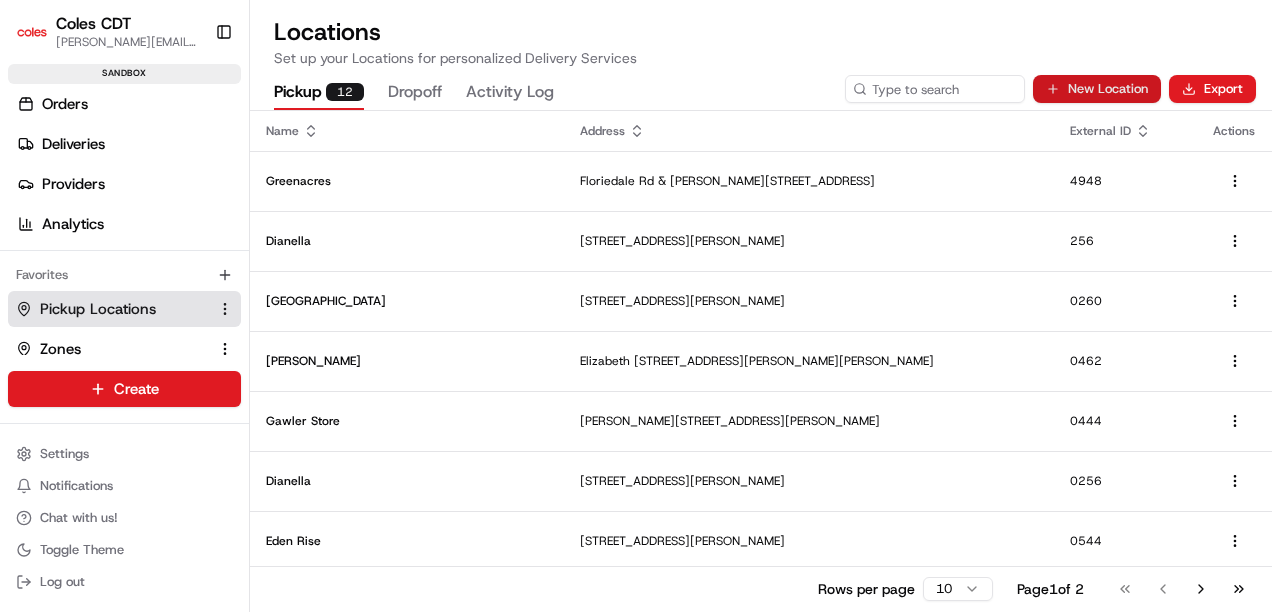 click on "New Location" at bounding box center (1097, 89) 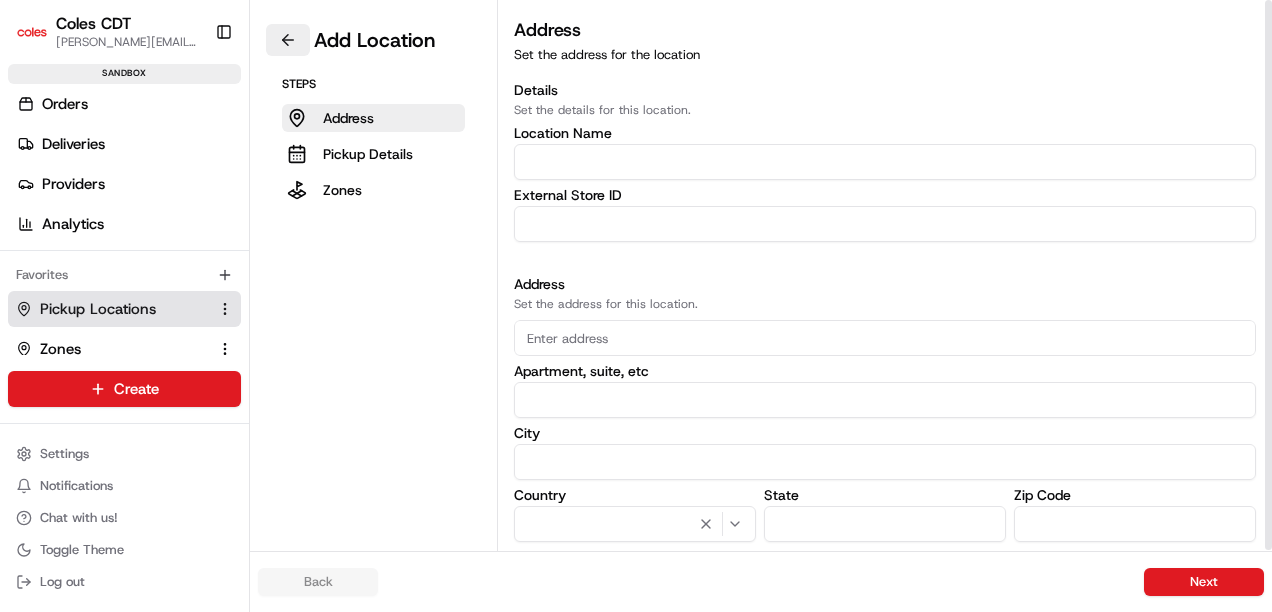 click at bounding box center (288, 40) 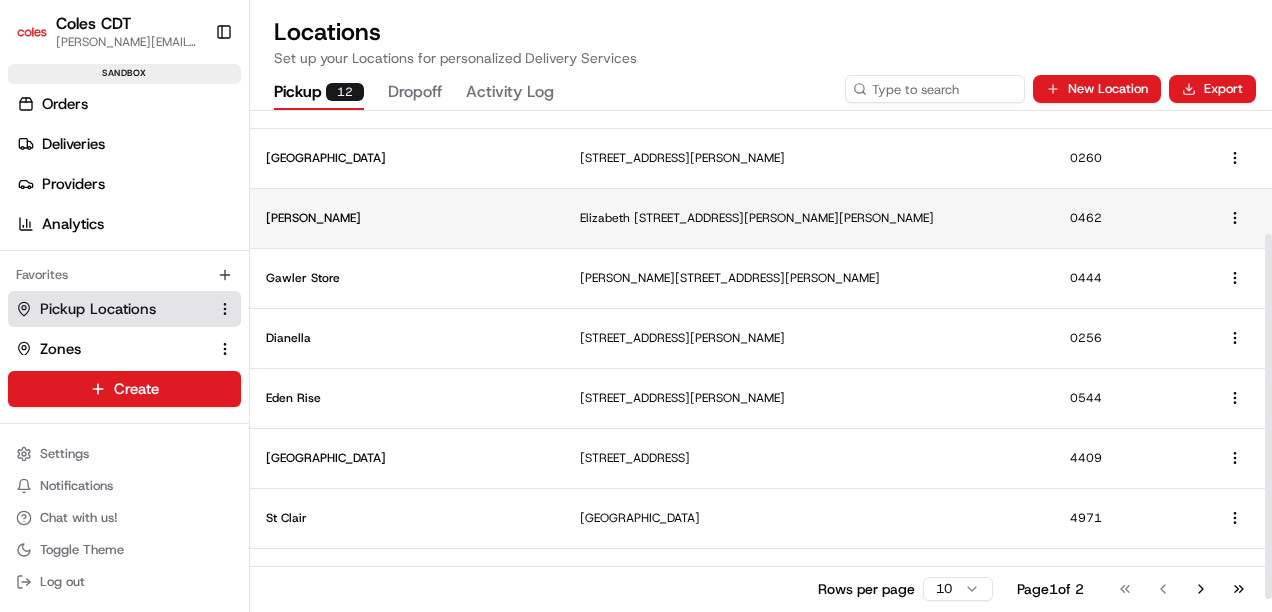 scroll, scrollTop: 0, scrollLeft: 0, axis: both 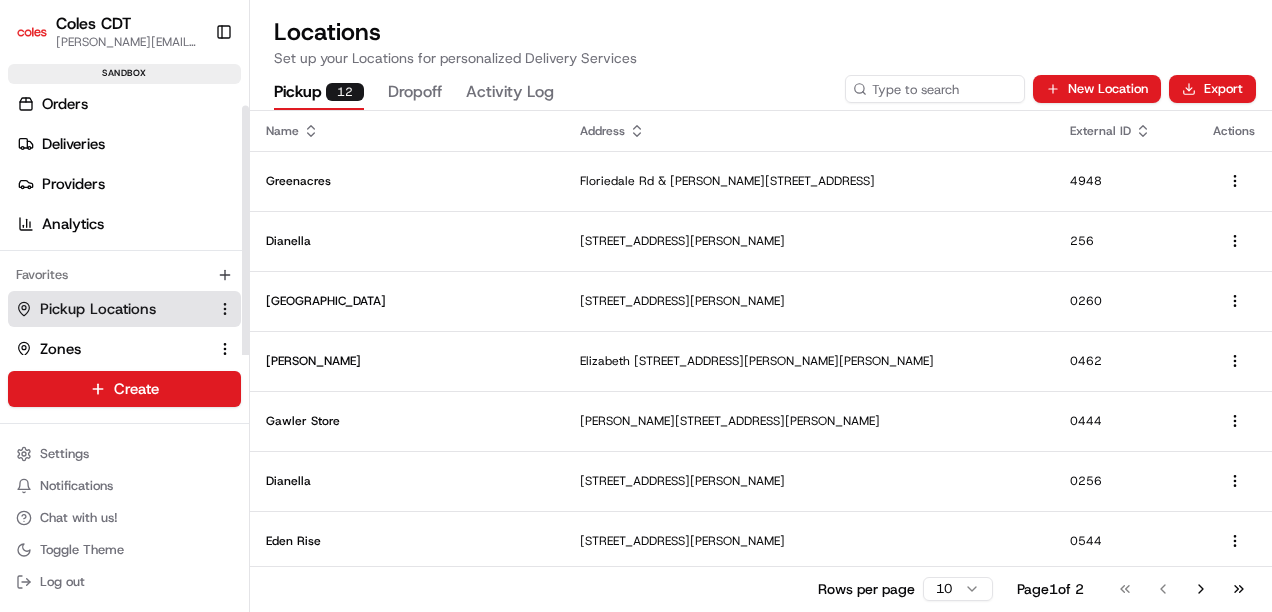 click on "Pickup Locations" at bounding box center [124, 309] 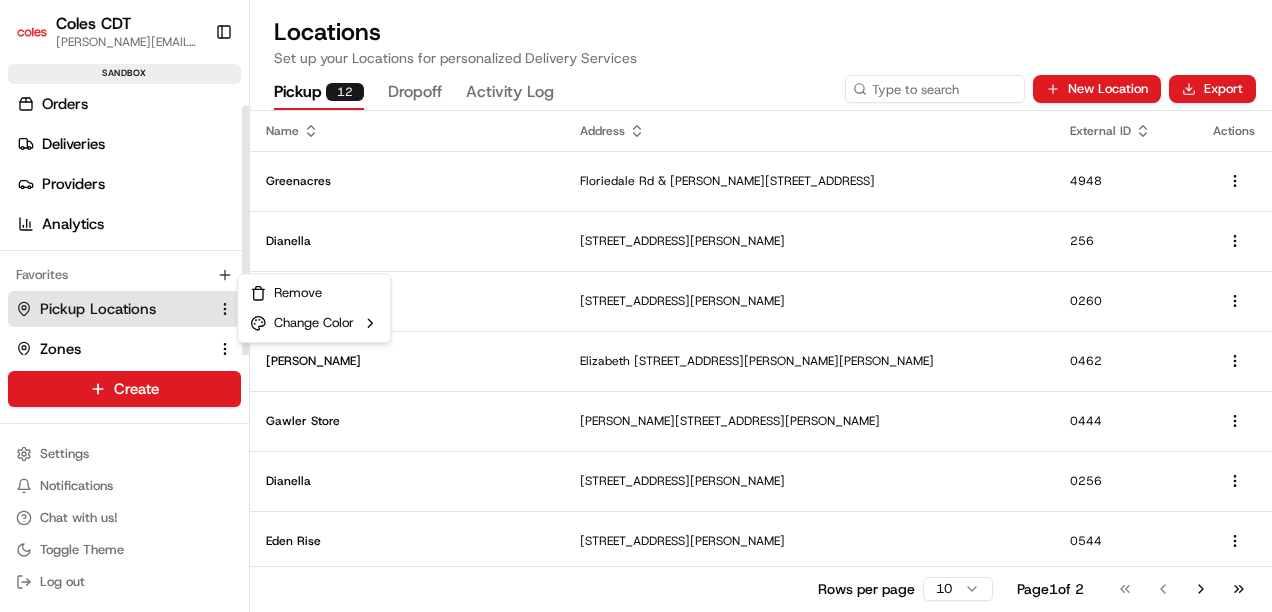 click on "Coles CDT [PERSON_NAME][EMAIL_ADDRESS][PERSON_NAME][PERSON_NAME][DOMAIN_NAME] Toggle Sidebar sandbox Orders Deliveries Providers Analytics Favorites Pickup Locations Zones Delivery Windows Main Menu Members & Organization Organization Users Roles Preferences Customization Tracking Orchestration Automations Dispatch Strategy Optimization Strategy Locations Pickup Locations Dropoff Locations Zones Shifts Delivery Windows Billing Billing Refund Requests Integrations Notification Triggers Webhooks API Keys Request Logs Create Settings Notifications Chat with us! Toggle Theme Log out Locations Set up your Locations for personalized Delivery Services Pickup 12 Dropoff Activity Log New Location Export Name Address External ID Actions Greenacres [GEOGRAPHIC_DATA][PERSON_NAME][STREET_ADDRESS] Dianella [STREET_ADDRESS] [STREET_ADDRESS] [STREET_ADDRESS][PERSON_NAME], AU [STREET_ADDRESS][PERSON_NAME][PERSON_NAME][PERSON_NAME][PERSON_NAME] 0462 Gawler Store 0444 Dianella 1" at bounding box center (636, 306) 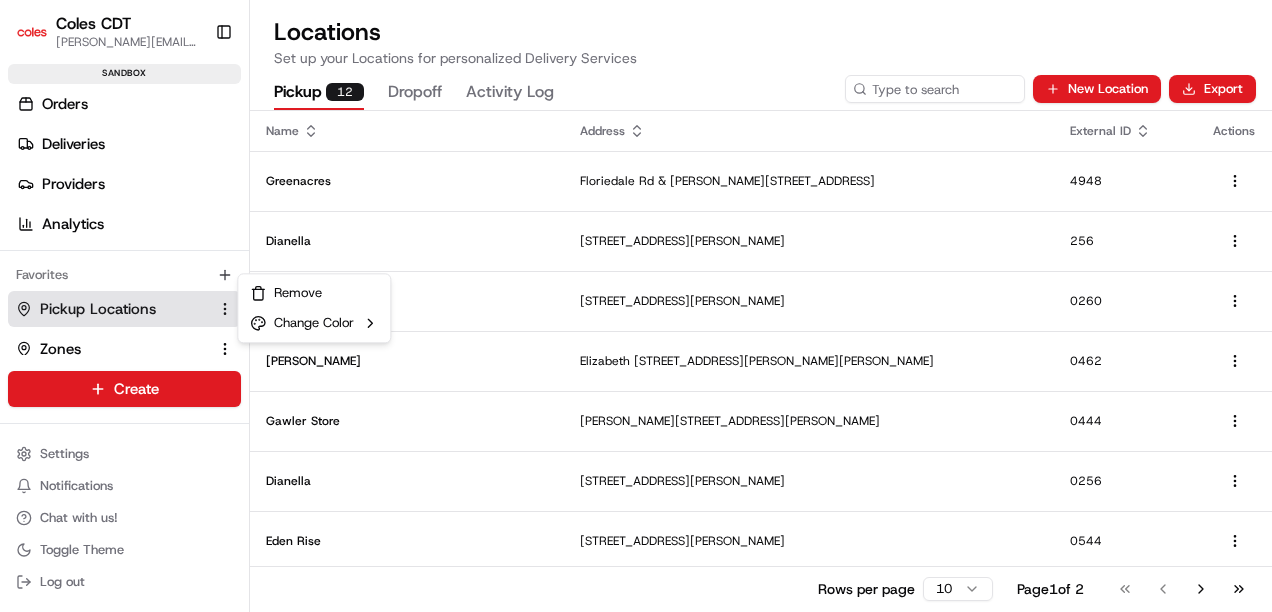 click on "Coles CDT [PERSON_NAME][EMAIL_ADDRESS][PERSON_NAME][PERSON_NAME][DOMAIN_NAME] Toggle Sidebar sandbox Orders Deliveries Providers Analytics Favorites Pickup Locations Zones Delivery Windows Main Menu Members & Organization Organization Users Roles Preferences Customization Tracking Orchestration Automations Dispatch Strategy Optimization Strategy Locations Pickup Locations Dropoff Locations Zones Shifts Delivery Windows Billing Billing Refund Requests Integrations Notification Triggers Webhooks API Keys Request Logs Create Settings Notifications Chat with us! Toggle Theme Log out Locations Set up your Locations for personalized Delivery Services Pickup 12 Dropoff Activity Log New Location Export Name Address External ID Actions Greenacres [GEOGRAPHIC_DATA][PERSON_NAME][STREET_ADDRESS] Dianella [STREET_ADDRESS] [STREET_ADDRESS] [STREET_ADDRESS][PERSON_NAME], AU [STREET_ADDRESS][PERSON_NAME][PERSON_NAME][PERSON_NAME][PERSON_NAME] 0462 Gawler Store 0444 Dianella 1" at bounding box center [636, 306] 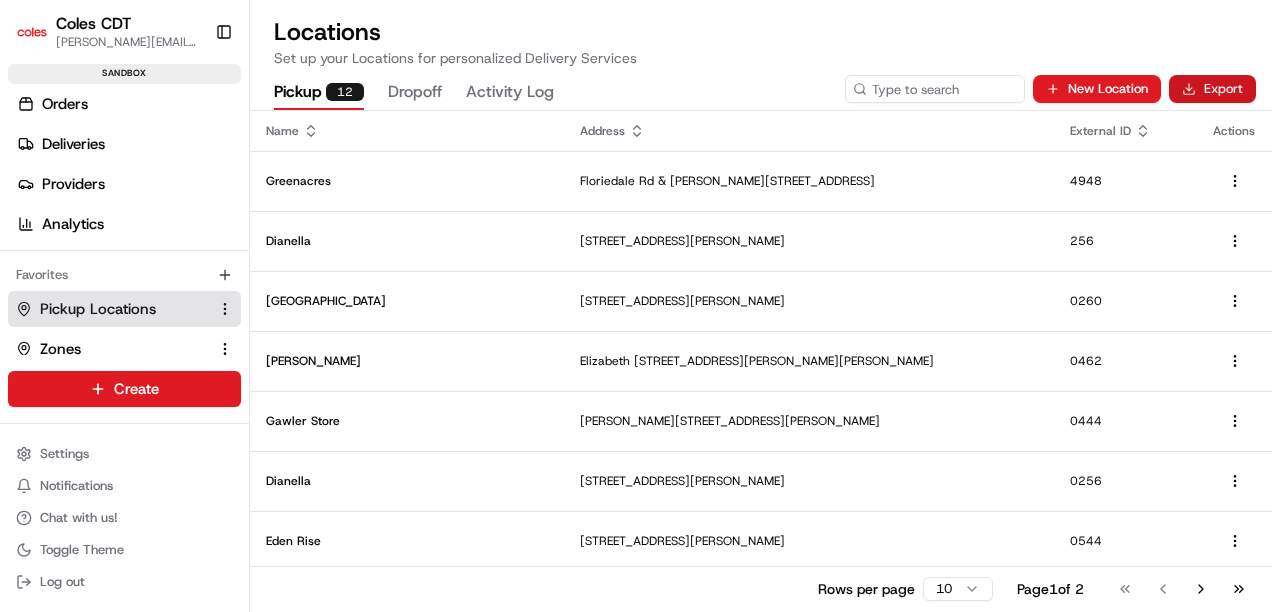 click on "Export" at bounding box center [1212, 89] 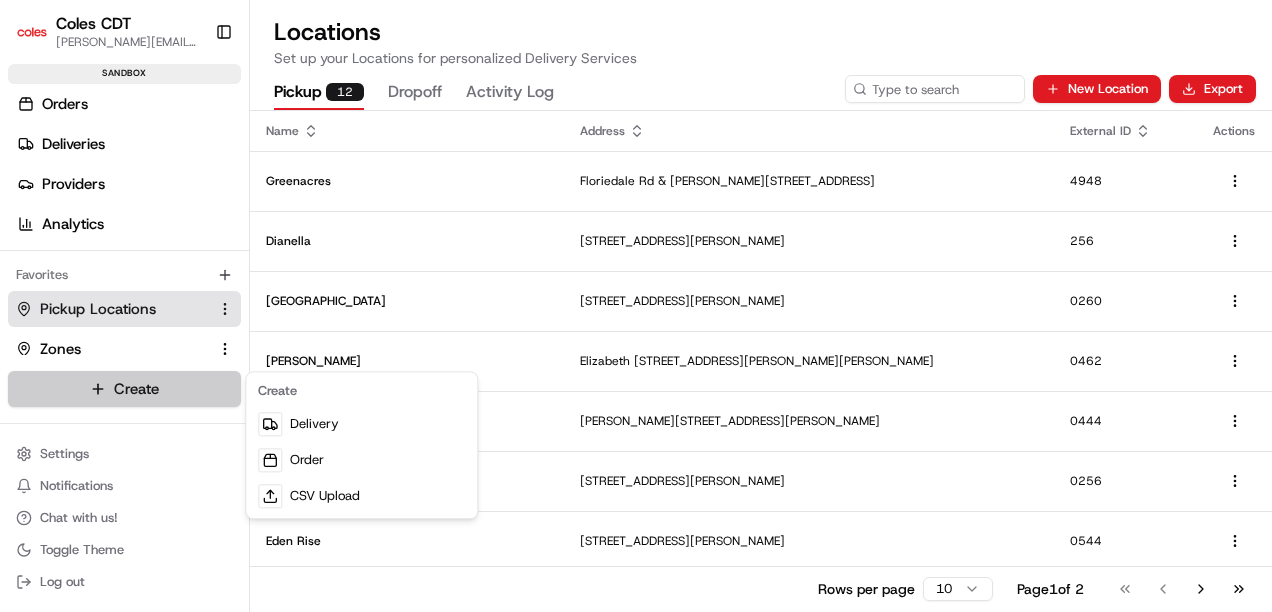 click on "Coles CDT [PERSON_NAME][EMAIL_ADDRESS][PERSON_NAME][PERSON_NAME][DOMAIN_NAME] Toggle Sidebar sandbox Orders Deliveries Providers Analytics Favorites Pickup Locations Zones Delivery Windows Main Menu Members & Organization Organization Users Roles Preferences Customization Tracking Orchestration Automations Dispatch Strategy Optimization Strategy Locations Pickup Locations Dropoff Locations Zones Shifts Delivery Windows Billing Billing Refund Requests Integrations Notification Triggers Webhooks API Keys Request Logs Create Settings Notifications Chat with us! Toggle Theme Log out Locations Set up your Locations for personalized Delivery Services Pickup 12 Dropoff Activity Log New Location Export Name Address External ID Actions Greenacres [GEOGRAPHIC_DATA][PERSON_NAME][STREET_ADDRESS] Dianella [STREET_ADDRESS] [STREET_ADDRESS] [STREET_ADDRESS][PERSON_NAME], AU [STREET_ADDRESS][PERSON_NAME][PERSON_NAME][PERSON_NAME][PERSON_NAME] 0462 Gawler Store 0444 Dianella 1" at bounding box center (636, 306) 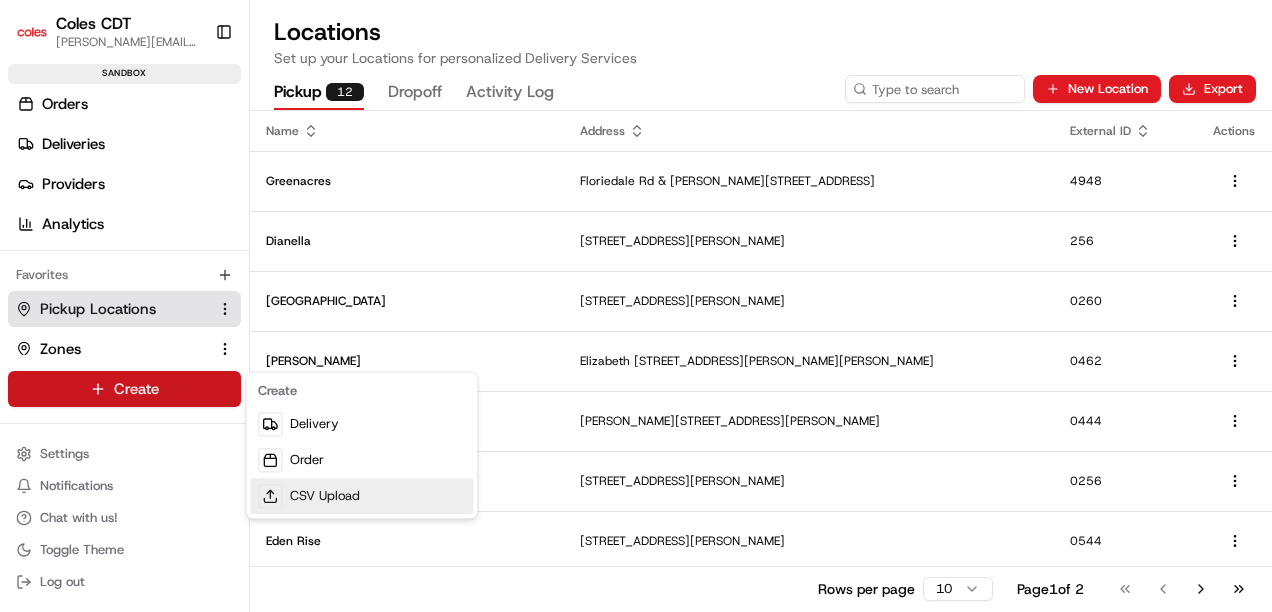click on "CSV Upload" at bounding box center (361, 496) 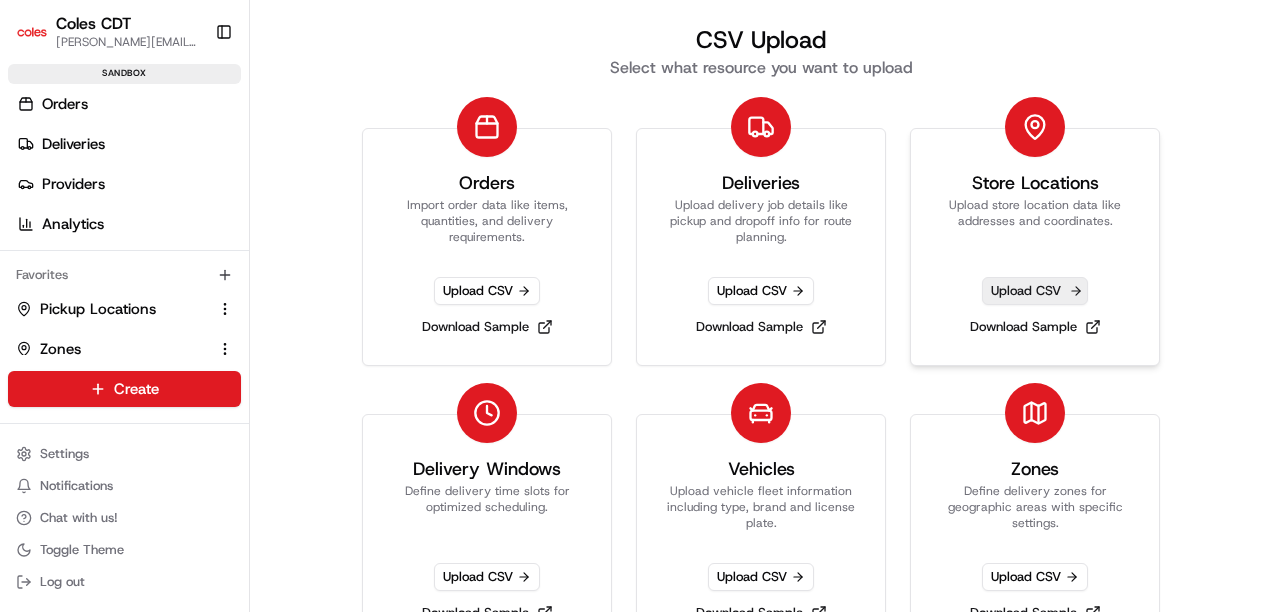 click on "Upload CSV" at bounding box center (1035, 291) 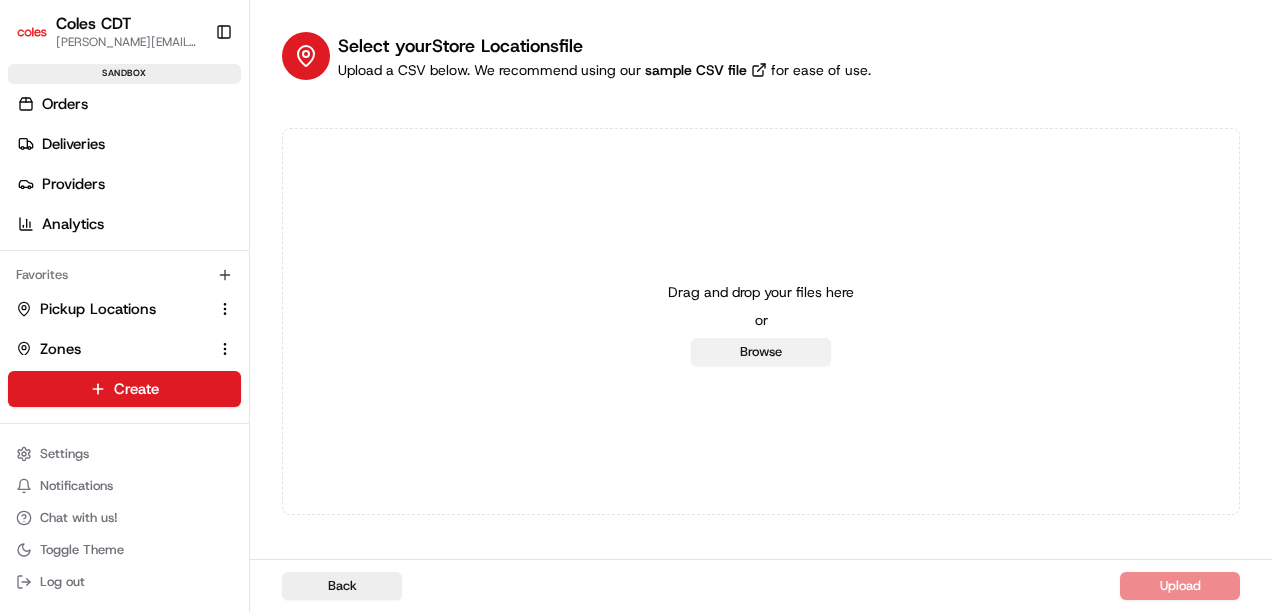 click on "Browse" at bounding box center [761, 352] 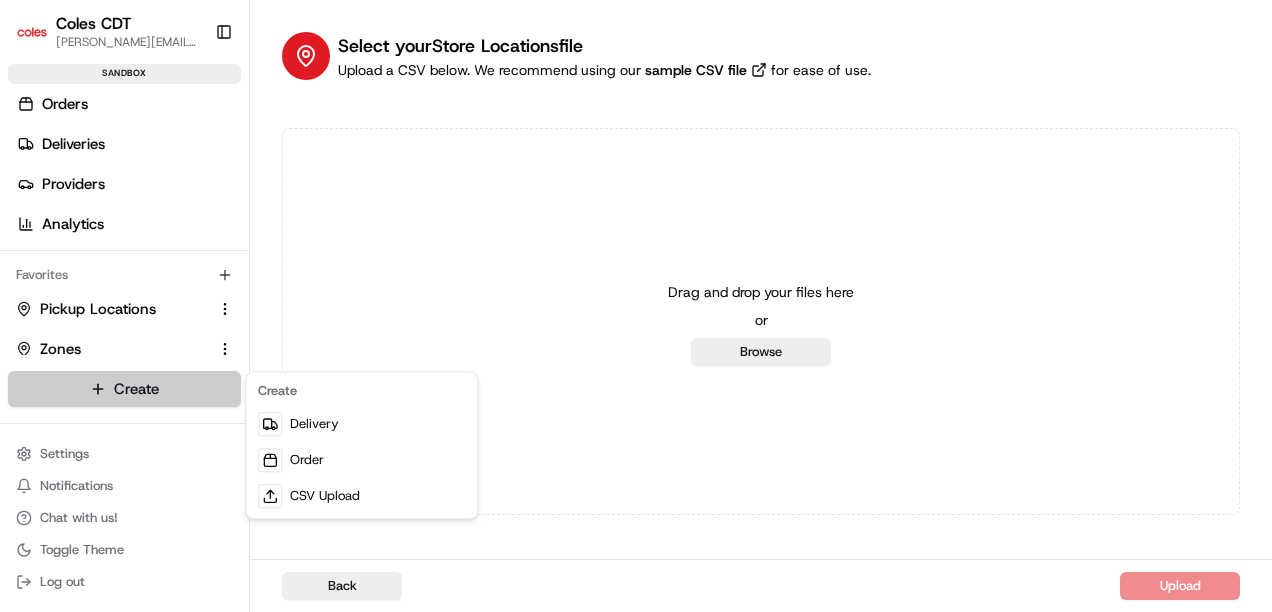 click on "Coles CDT [PERSON_NAME][EMAIL_ADDRESS][PERSON_NAME][PERSON_NAME][DOMAIN_NAME] Toggle Sidebar sandbox Orders Deliveries Providers Analytics Favorites Pickup Locations Zones Delivery Windows Main Menu Members & Organization Organization Users Roles Preferences Customization Tracking Orchestration Automations Dispatch Strategy Optimization Strategy Locations Pickup Locations Dropoff Locations Zones Shifts Delivery Windows Billing Billing Refund Requests Integrations Notification Triggers Webhooks API Keys Request Logs Create Settings Notifications Chat with us! Toggle Theme Log out Select your  Store Locations  file Upload a CSV below. We recommend using our sample CSV file for ease of use. Drag and drop your files here or Browse Back Upload
Create Delivery Order CSV Upload" at bounding box center [636, 306] 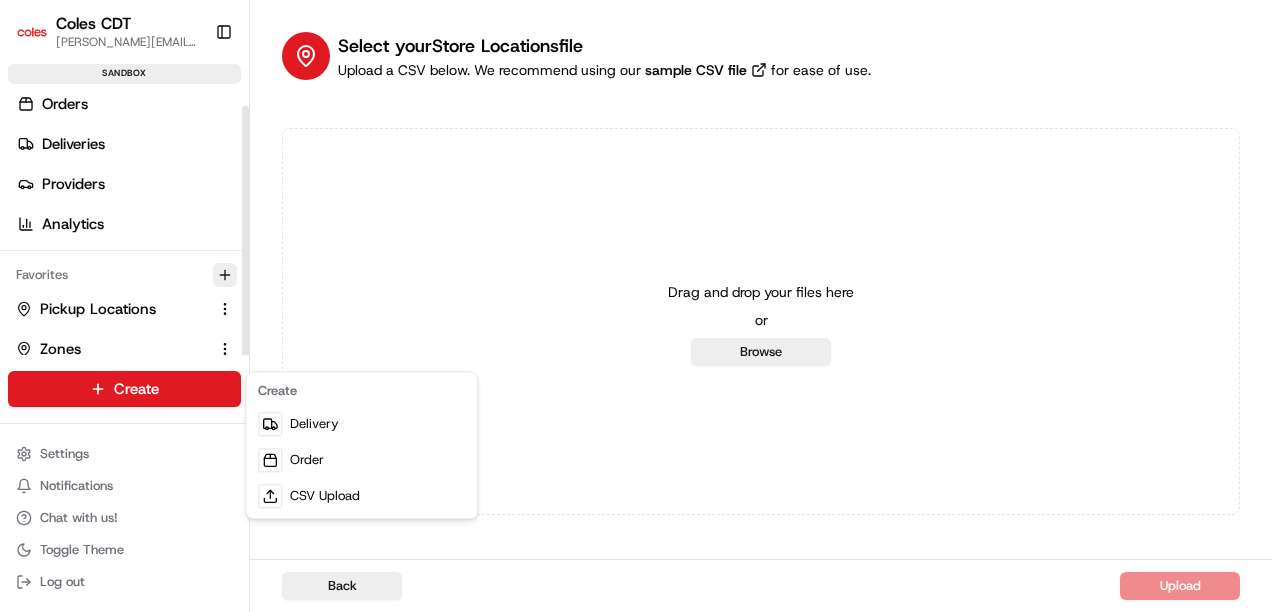 click 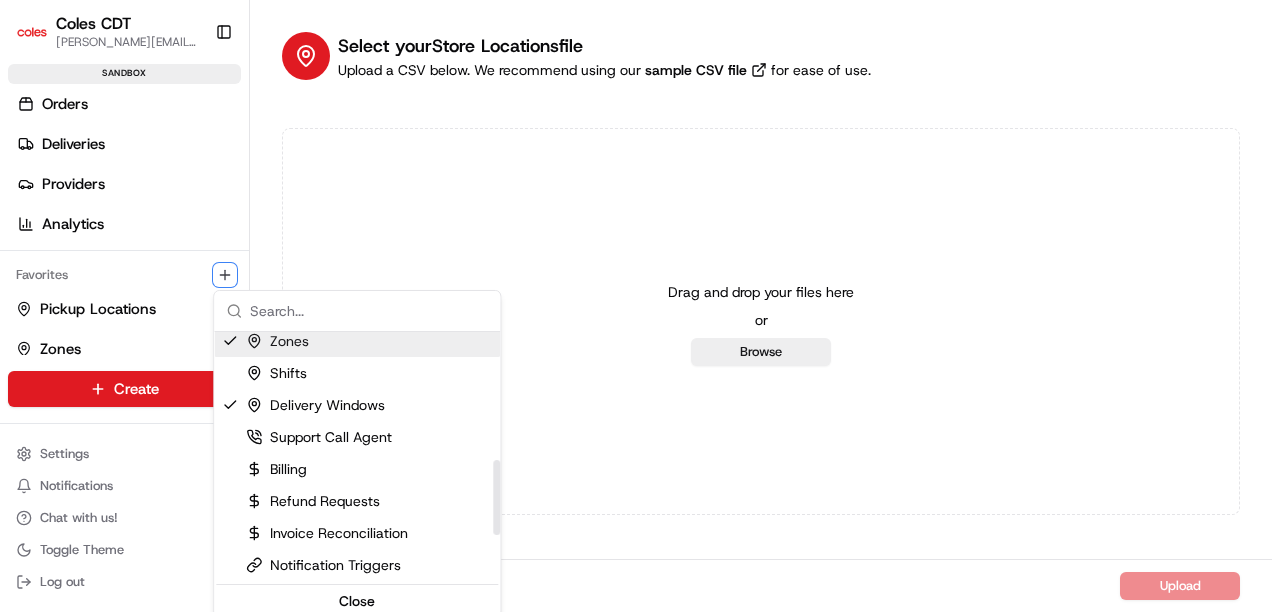 scroll, scrollTop: 426, scrollLeft: 0, axis: vertical 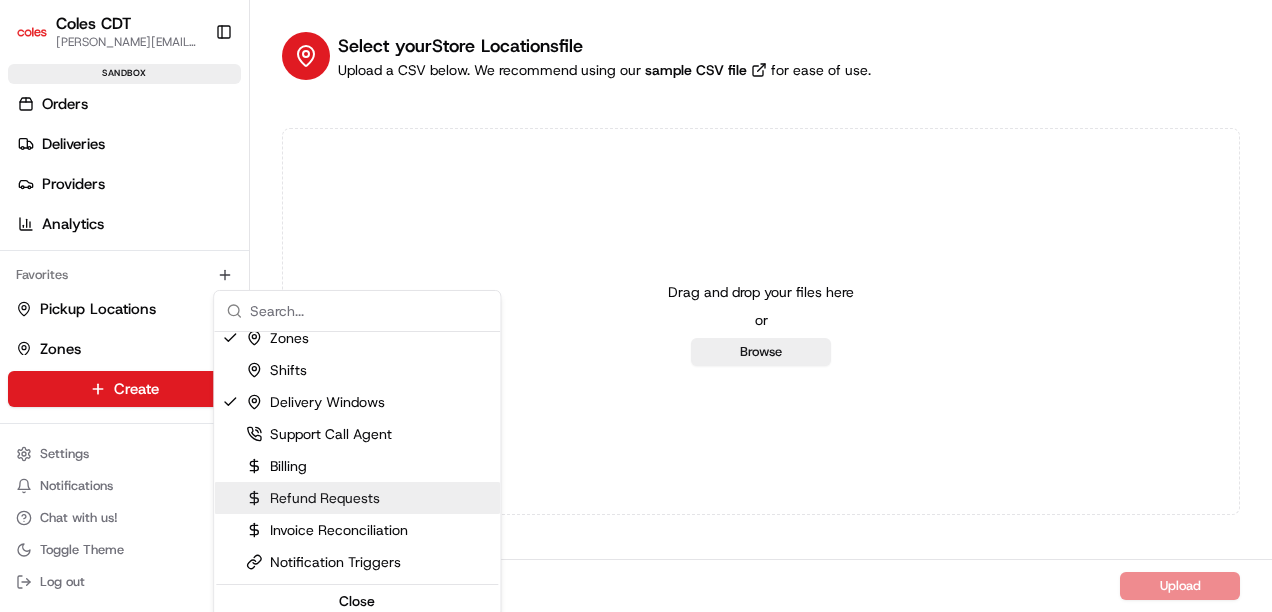 click on "Coles CDT [PERSON_NAME][EMAIL_ADDRESS][PERSON_NAME][PERSON_NAME][DOMAIN_NAME] Toggle Sidebar sandbox Orders Deliveries Providers Analytics Favorites Pickup Locations Zones Delivery Windows Main Menu Members & Organization Organization Users Roles Preferences Customization Tracking Orchestration Automations Dispatch Strategy Optimization Strategy Locations Pickup Locations Dropoff Locations Zones Shifts Delivery Windows Billing Billing Refund Requests Integrations Notification Triggers Webhooks API Keys Request Logs Create Settings Notifications Chat with us! Toggle Theme Log out Select your  Store Locations  file Upload a CSV below. We recommend using our sample CSV file for ease of use. Drag and drop your files here or Browse Back Upload
Organization Users Roles Preferences Portal Tracking Automations Dispatch Strategy Optimization Strategy Labels Manifest Pickup Locations Dropoff Locations Zones Shifts Delivery Windows Support Call Agent Billing Refund Requests Apps" at bounding box center [636, 306] 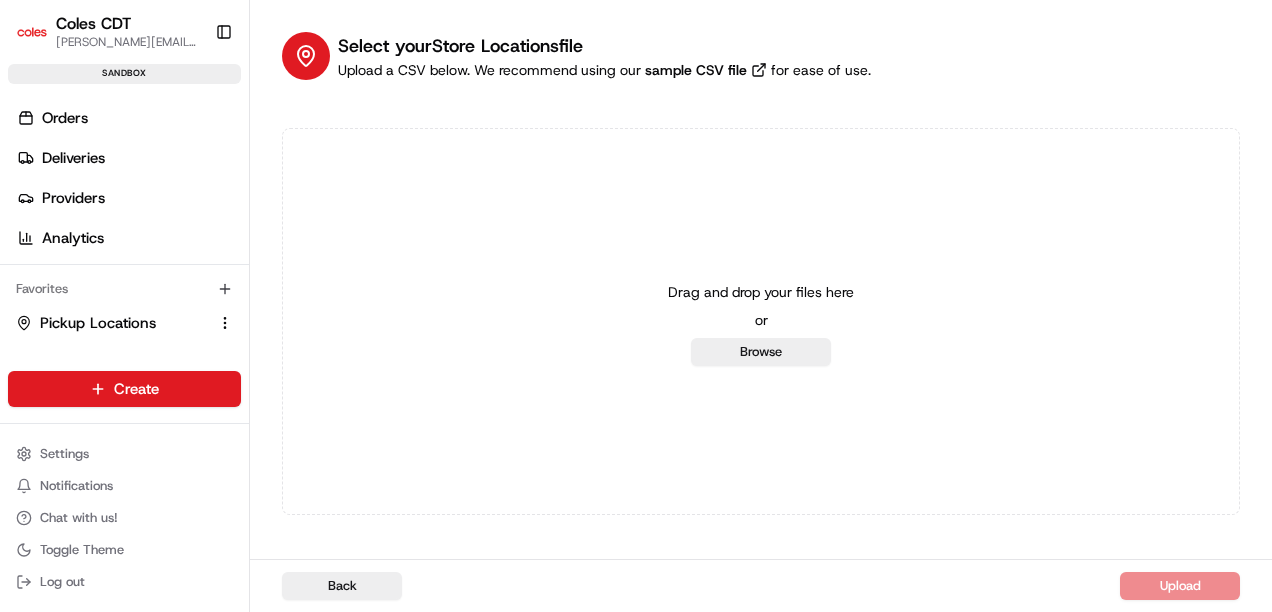 scroll, scrollTop: 0, scrollLeft: 0, axis: both 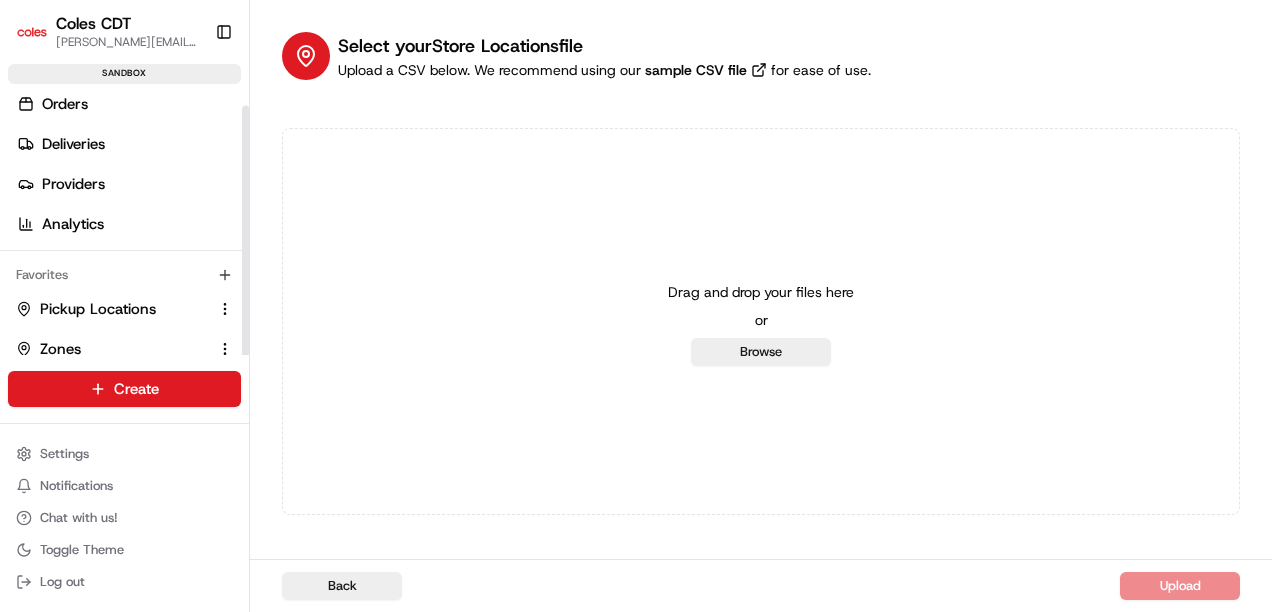 drag, startPoint x: 244, startPoint y: 242, endPoint x: 247, endPoint y: 496, distance: 254.01772 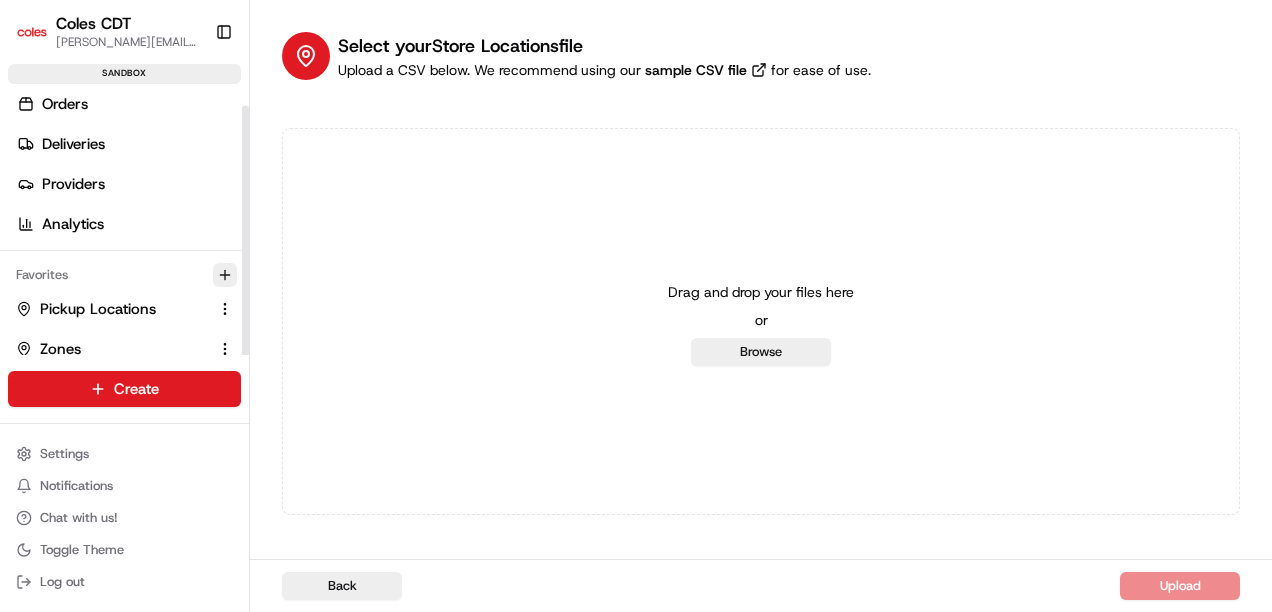 click 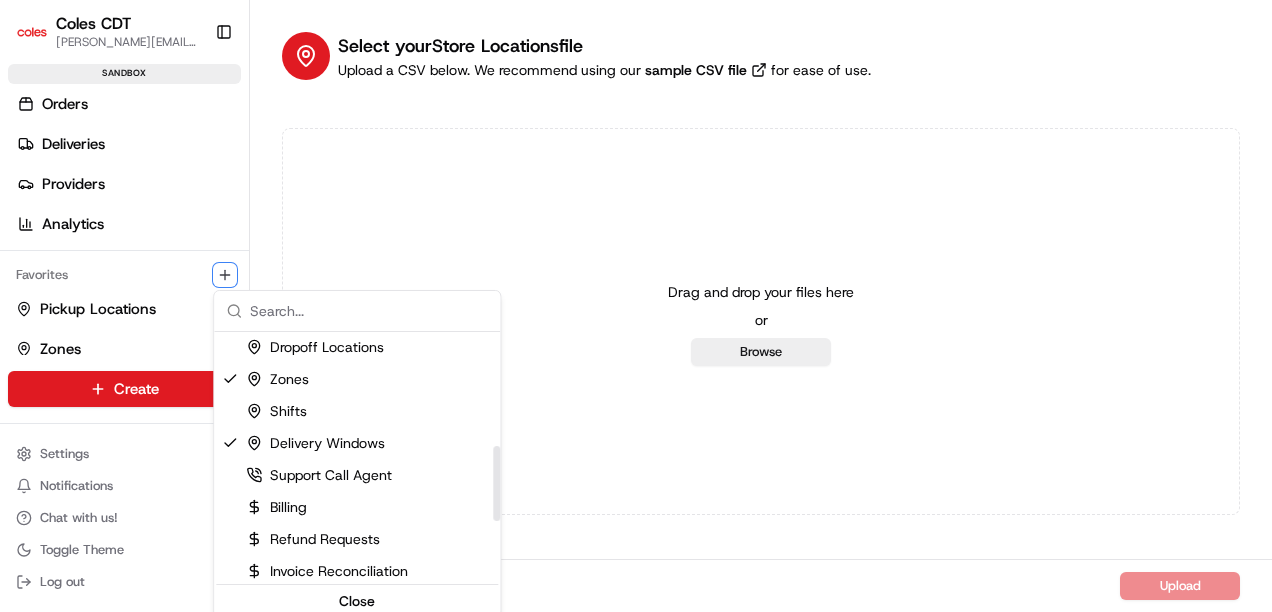 scroll, scrollTop: 377, scrollLeft: 0, axis: vertical 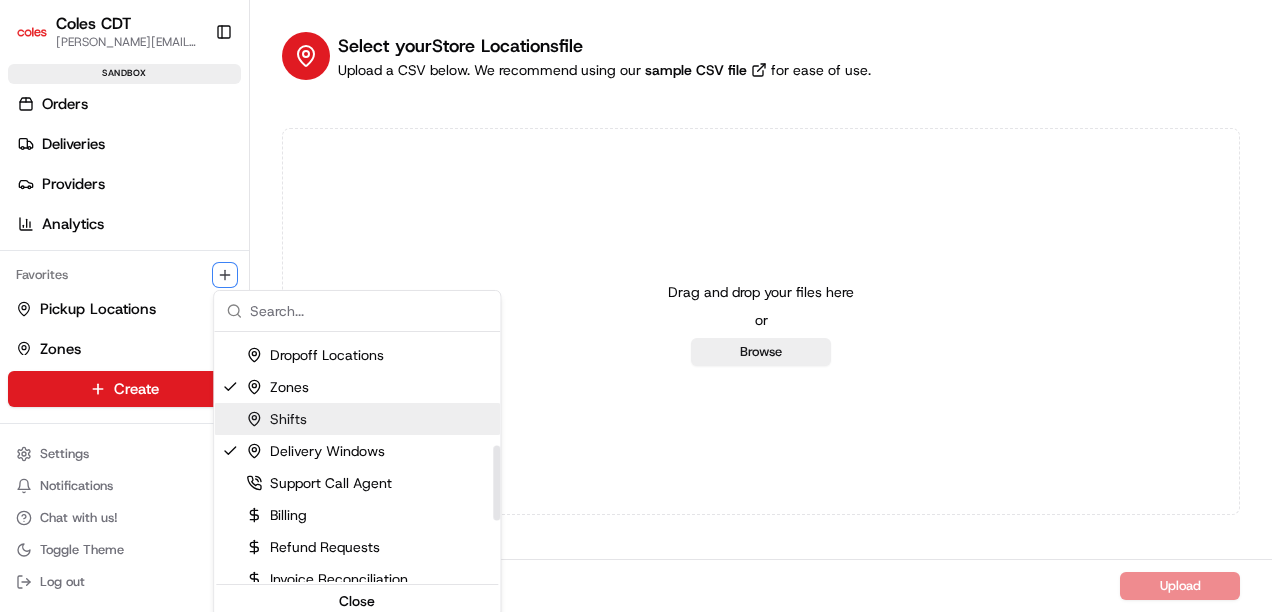 click on "Shifts" at bounding box center [276, 419] 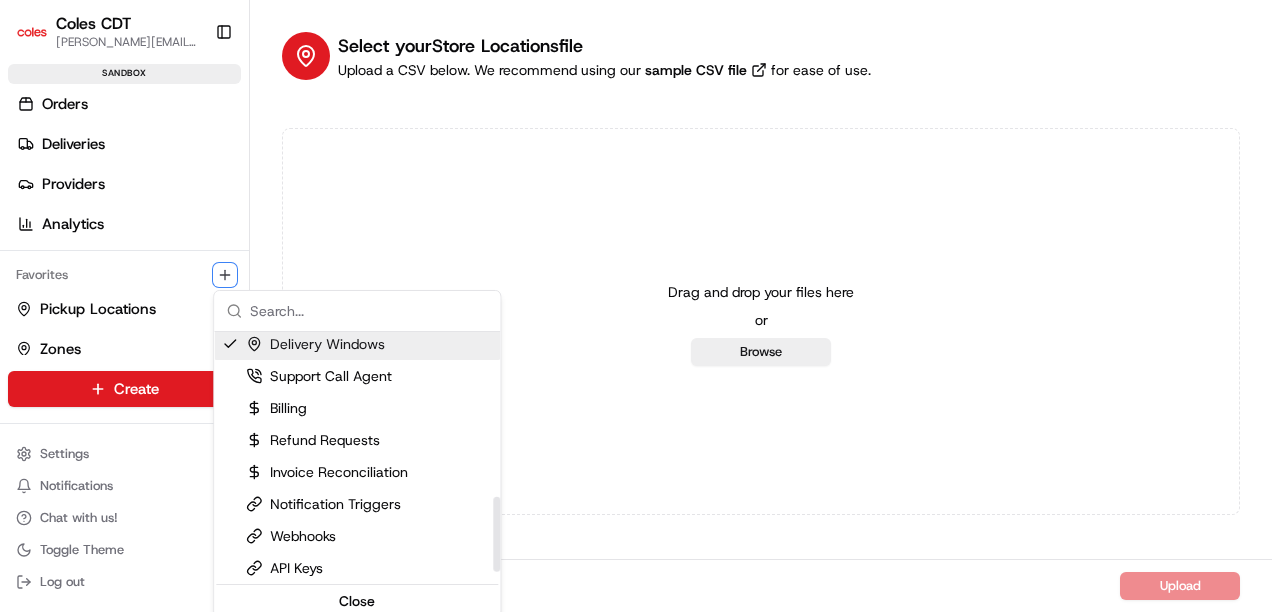 scroll, scrollTop: 582, scrollLeft: 0, axis: vertical 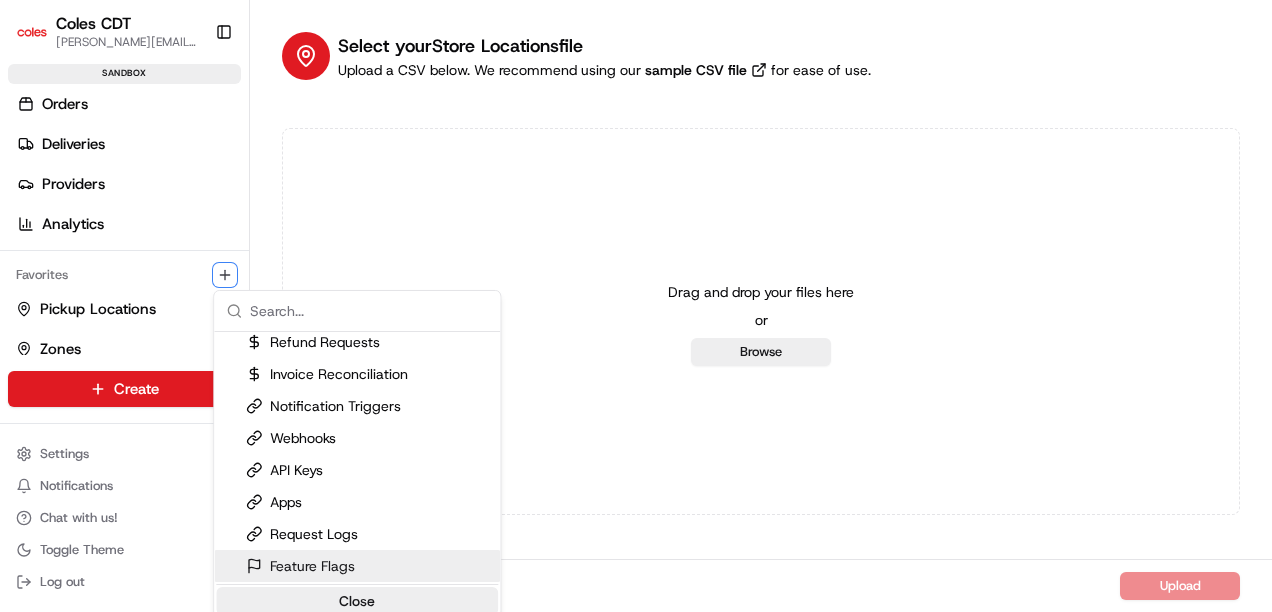 click on "Close" at bounding box center [357, 601] 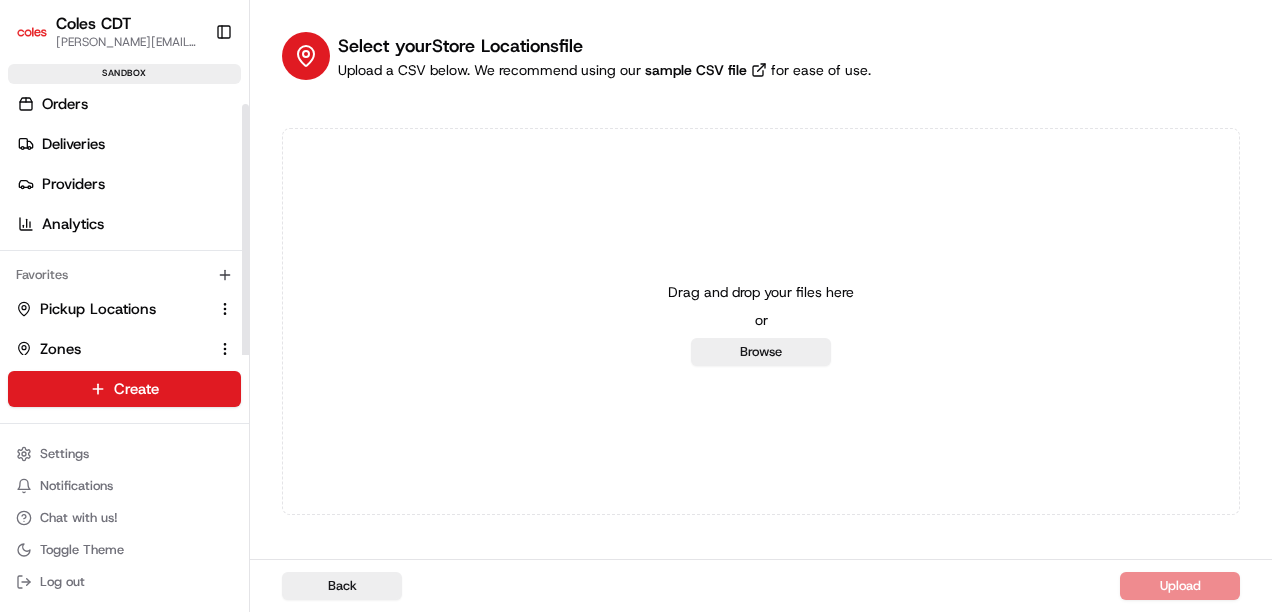 scroll, scrollTop: 54, scrollLeft: 0, axis: vertical 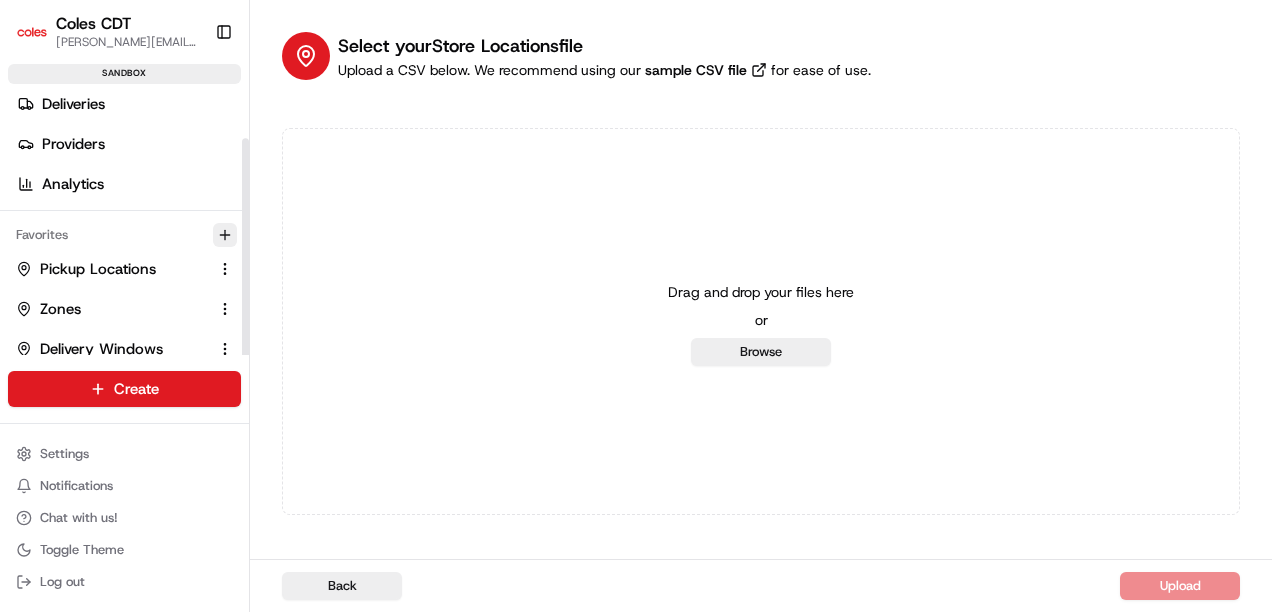 click 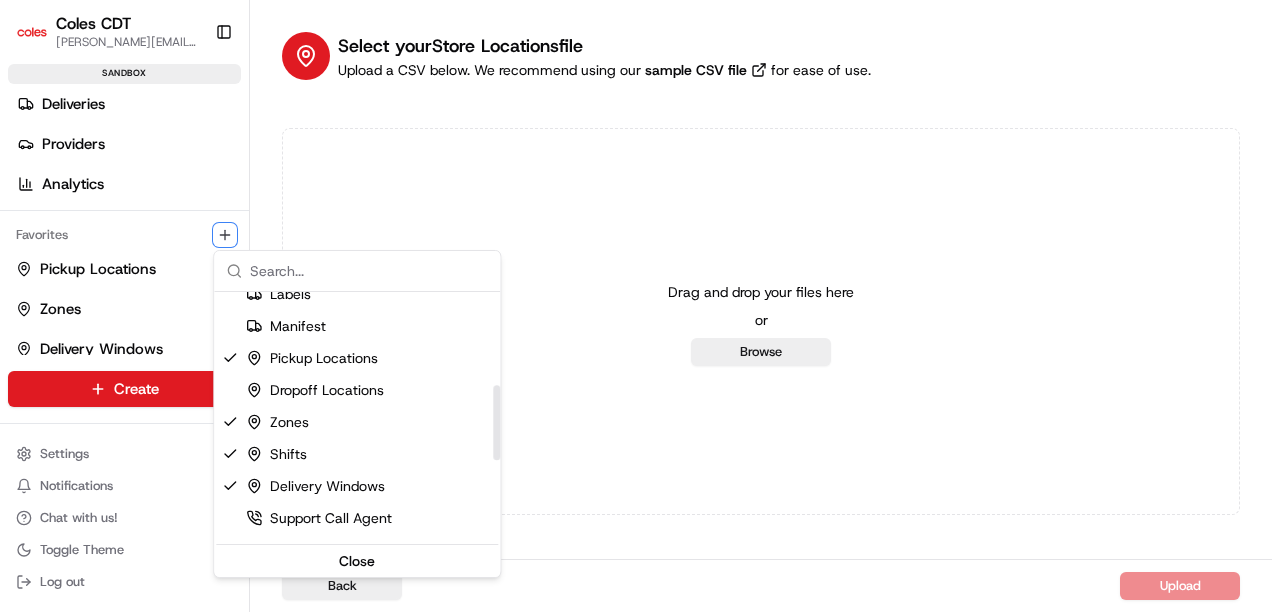 scroll, scrollTop: 310, scrollLeft: 0, axis: vertical 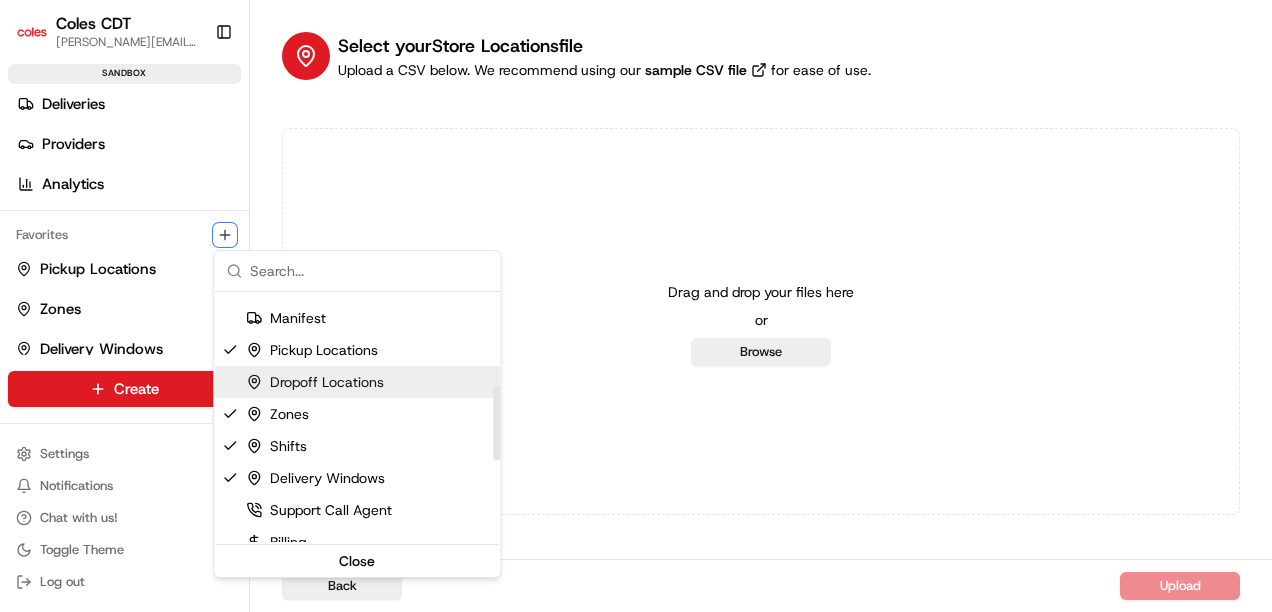 click on "Dropoff Locations" at bounding box center (315, 382) 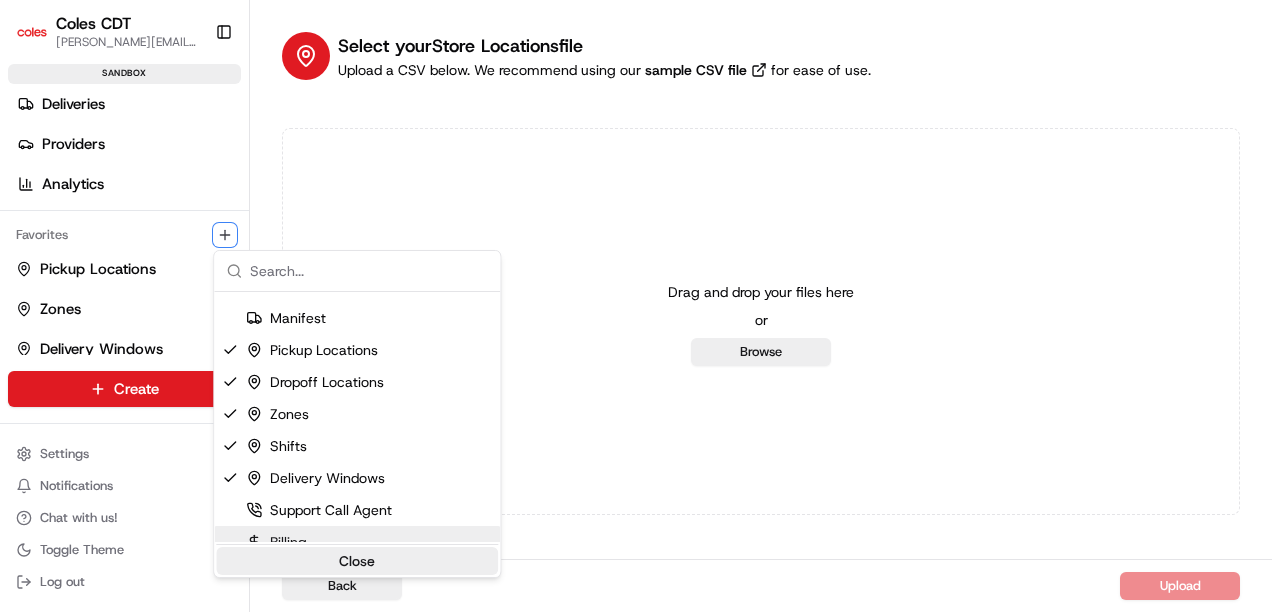 click on "Close" at bounding box center [357, 561] 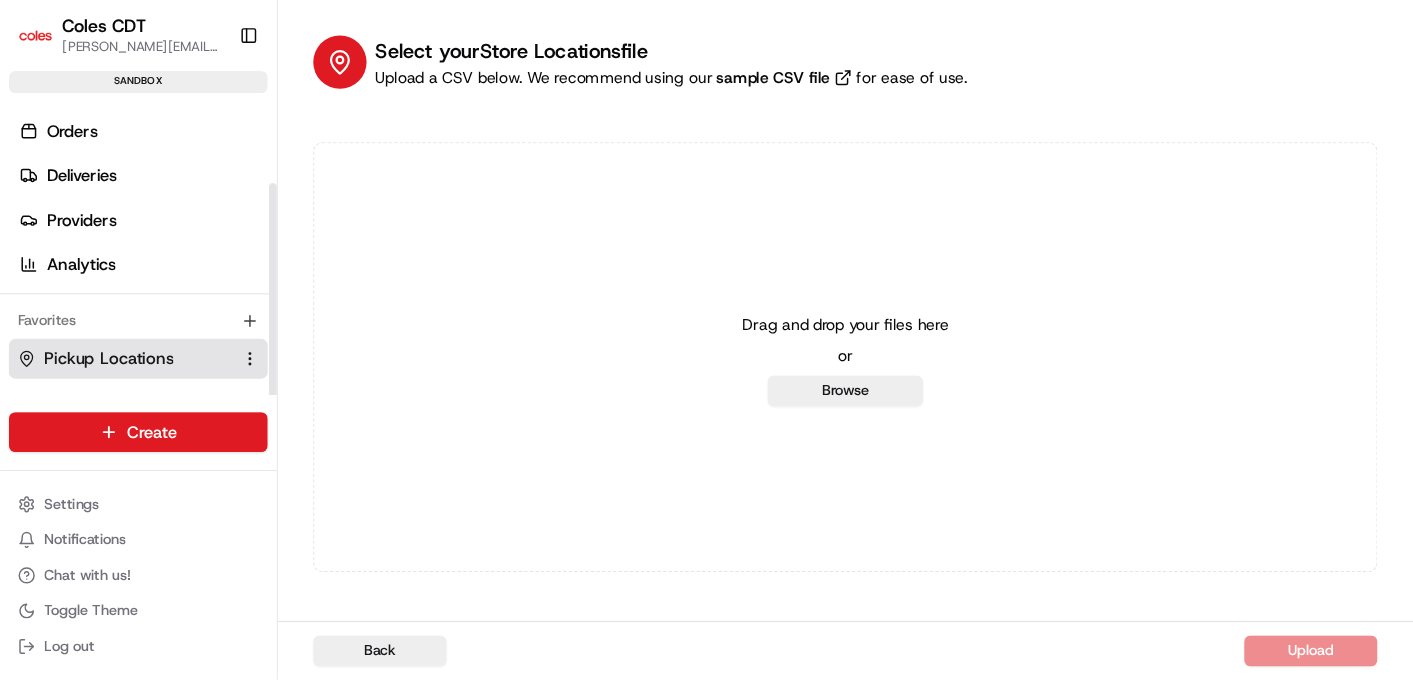 scroll, scrollTop: 94, scrollLeft: 0, axis: vertical 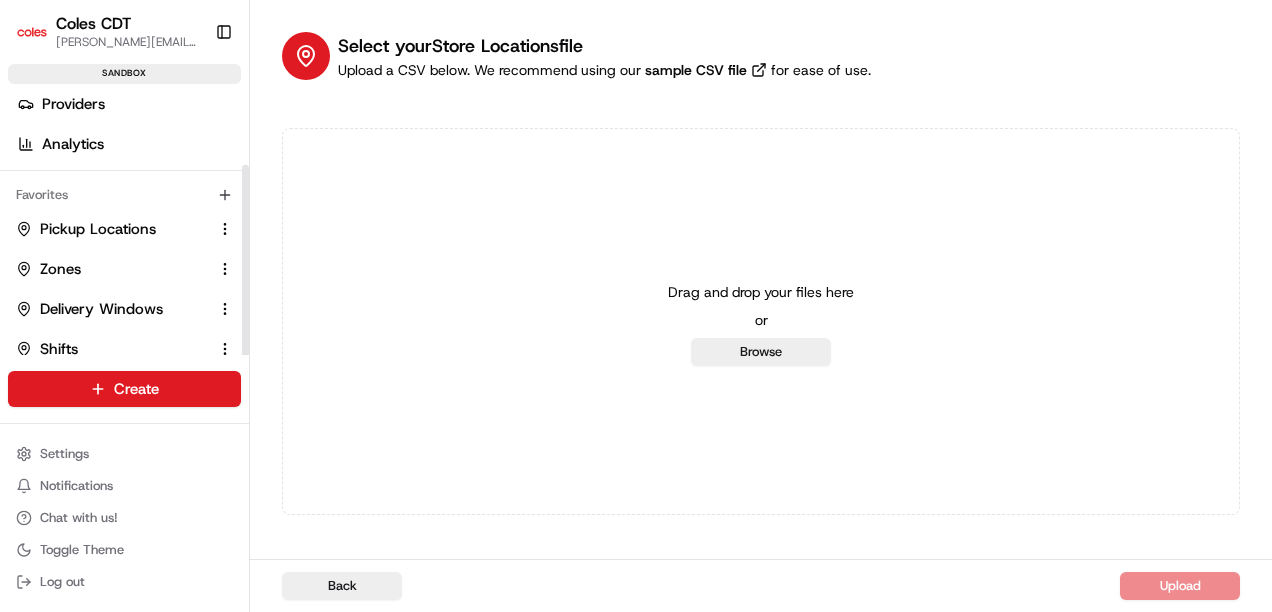 drag, startPoint x: 244, startPoint y: 196, endPoint x: 240, endPoint y: 274, distance: 78.10249 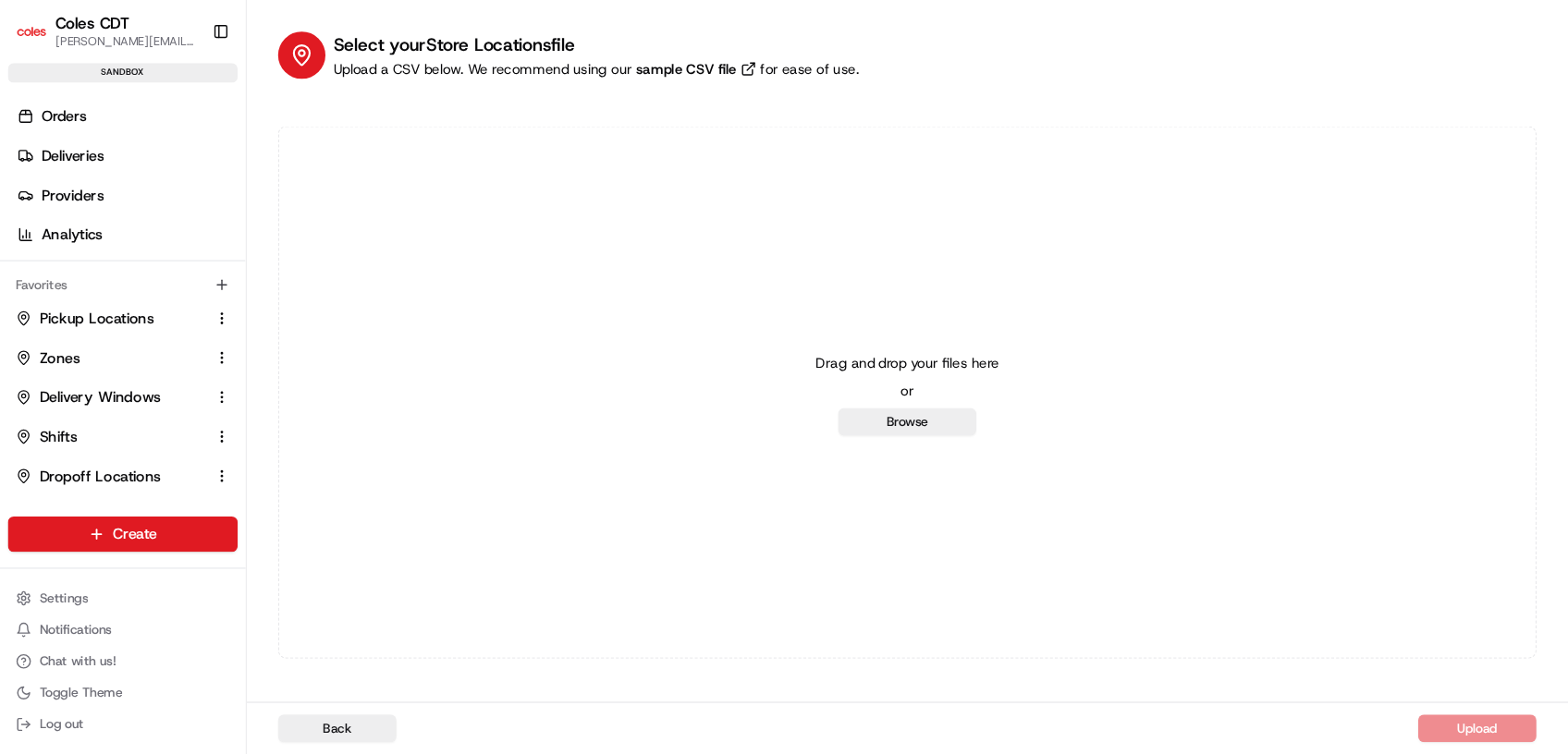 scroll, scrollTop: 0, scrollLeft: 0, axis: both 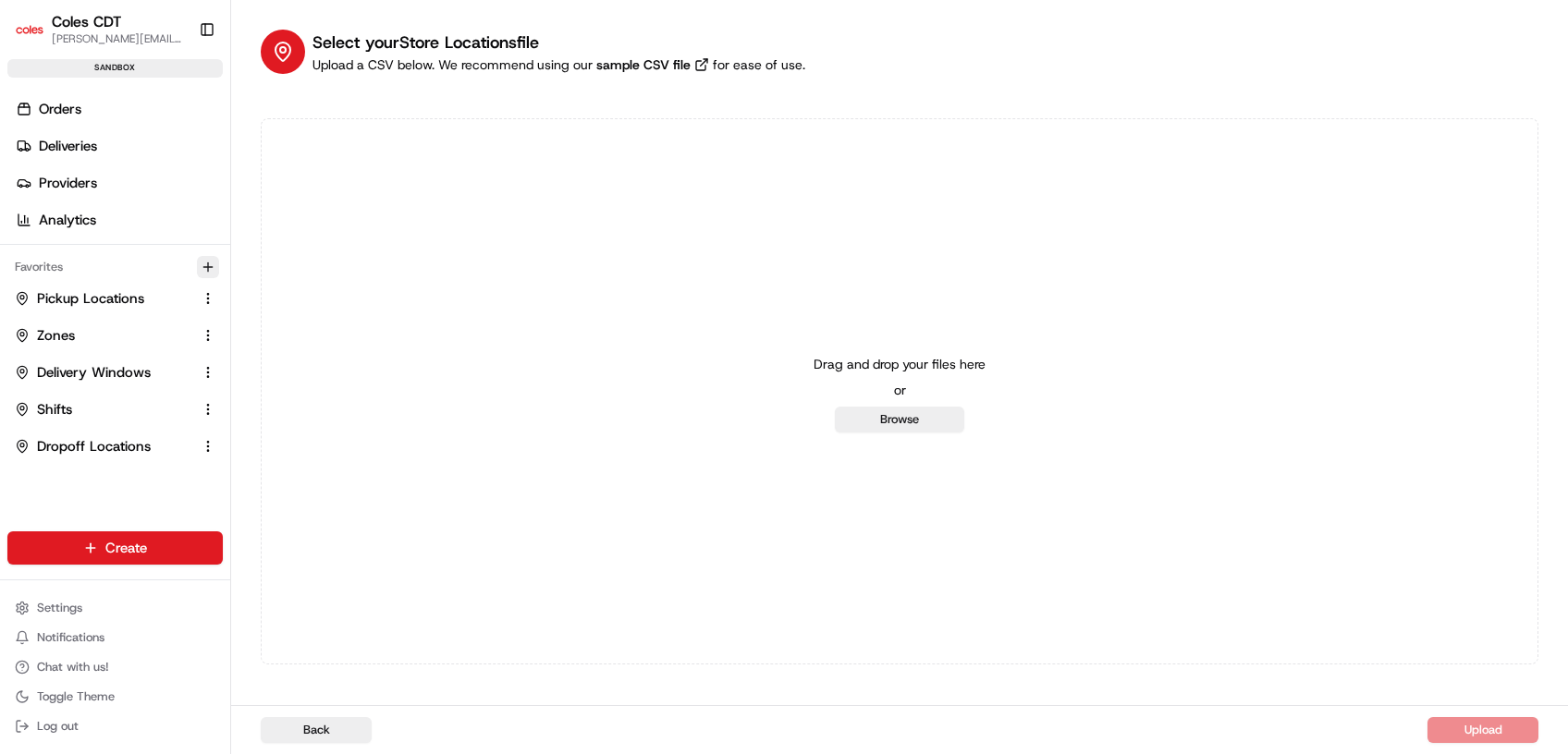 drag, startPoint x: 1117, startPoint y: 8, endPoint x: 206, endPoint y: 262, distance: 945.7468 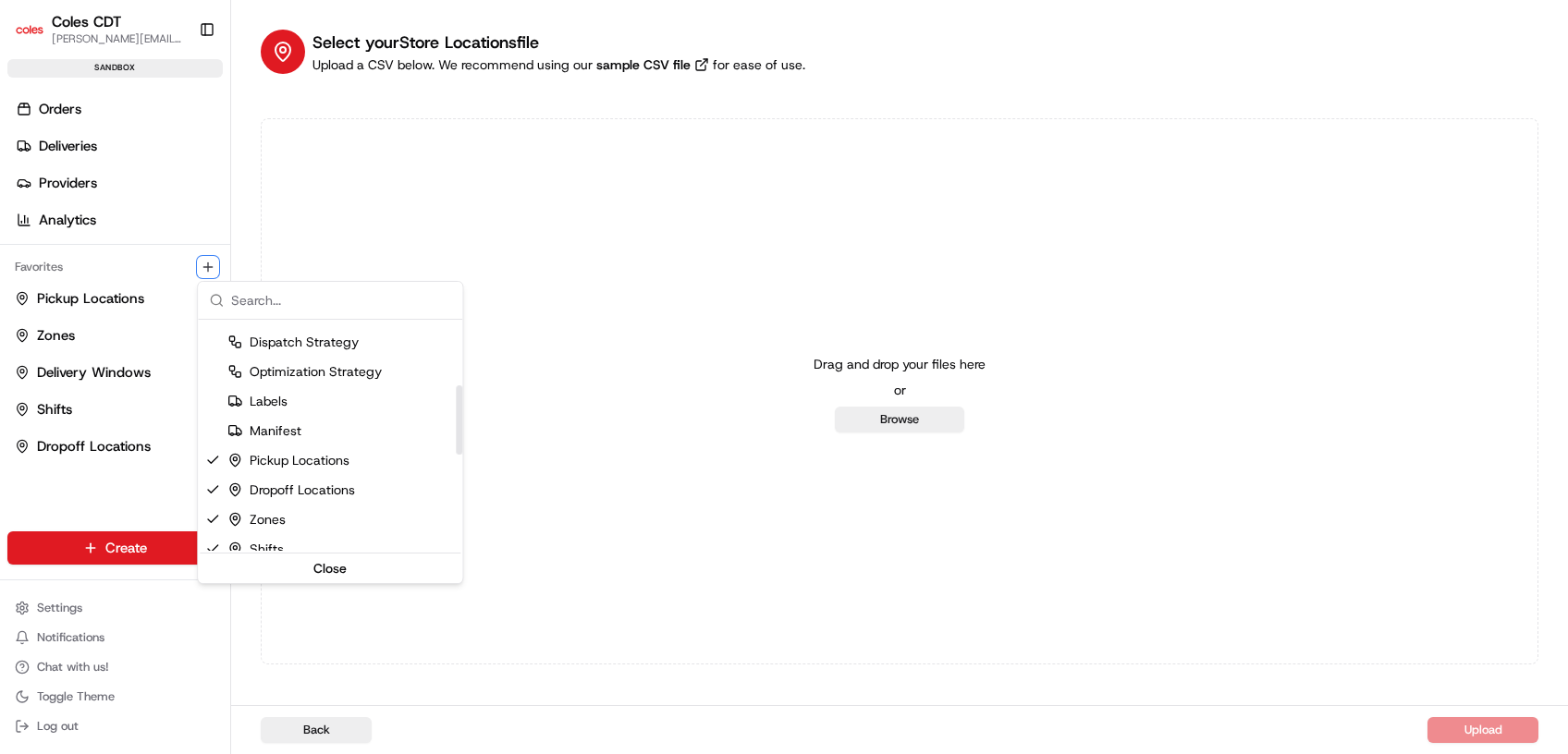 scroll, scrollTop: 218, scrollLeft: 0, axis: vertical 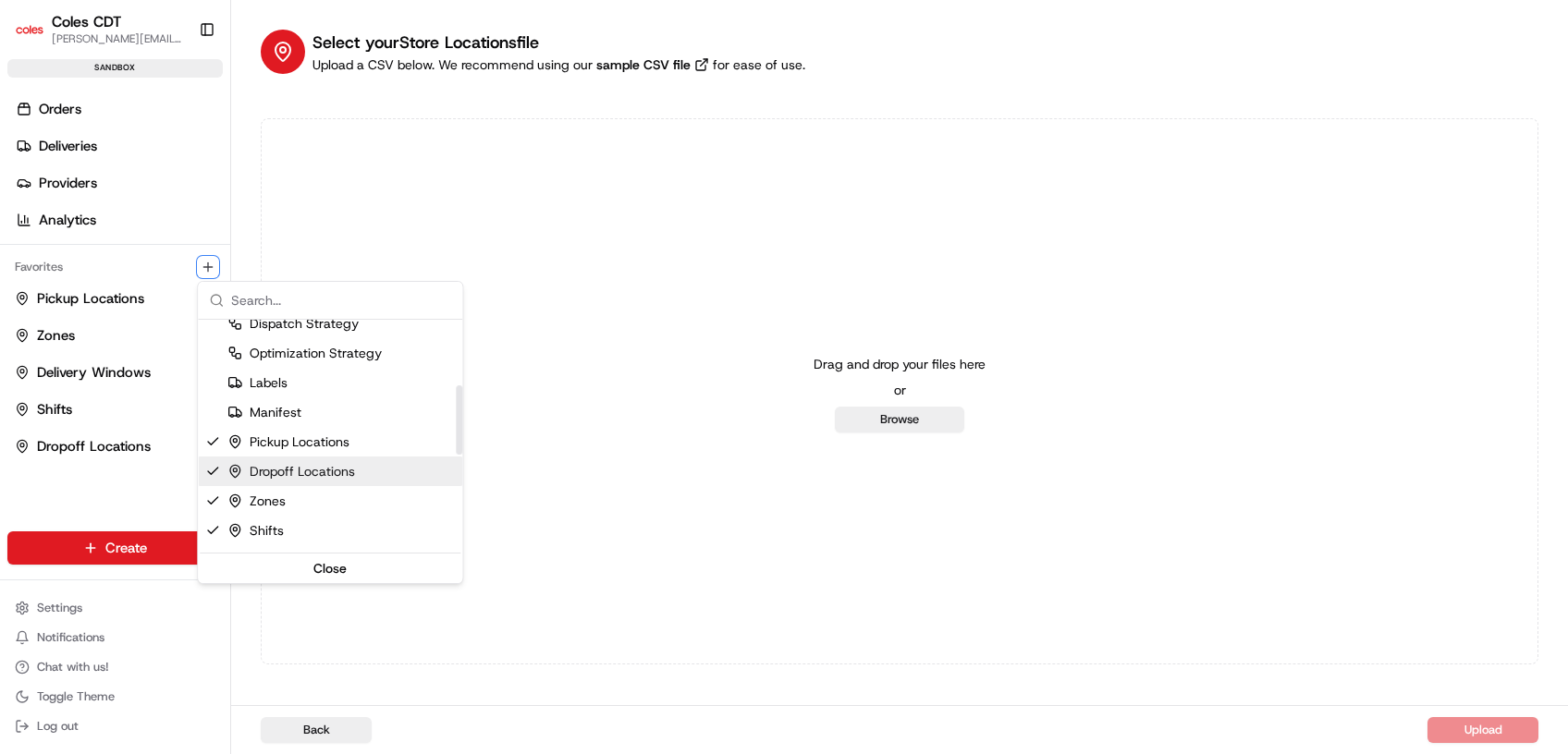 click on "Dropoff Locations" at bounding box center [291, 471] 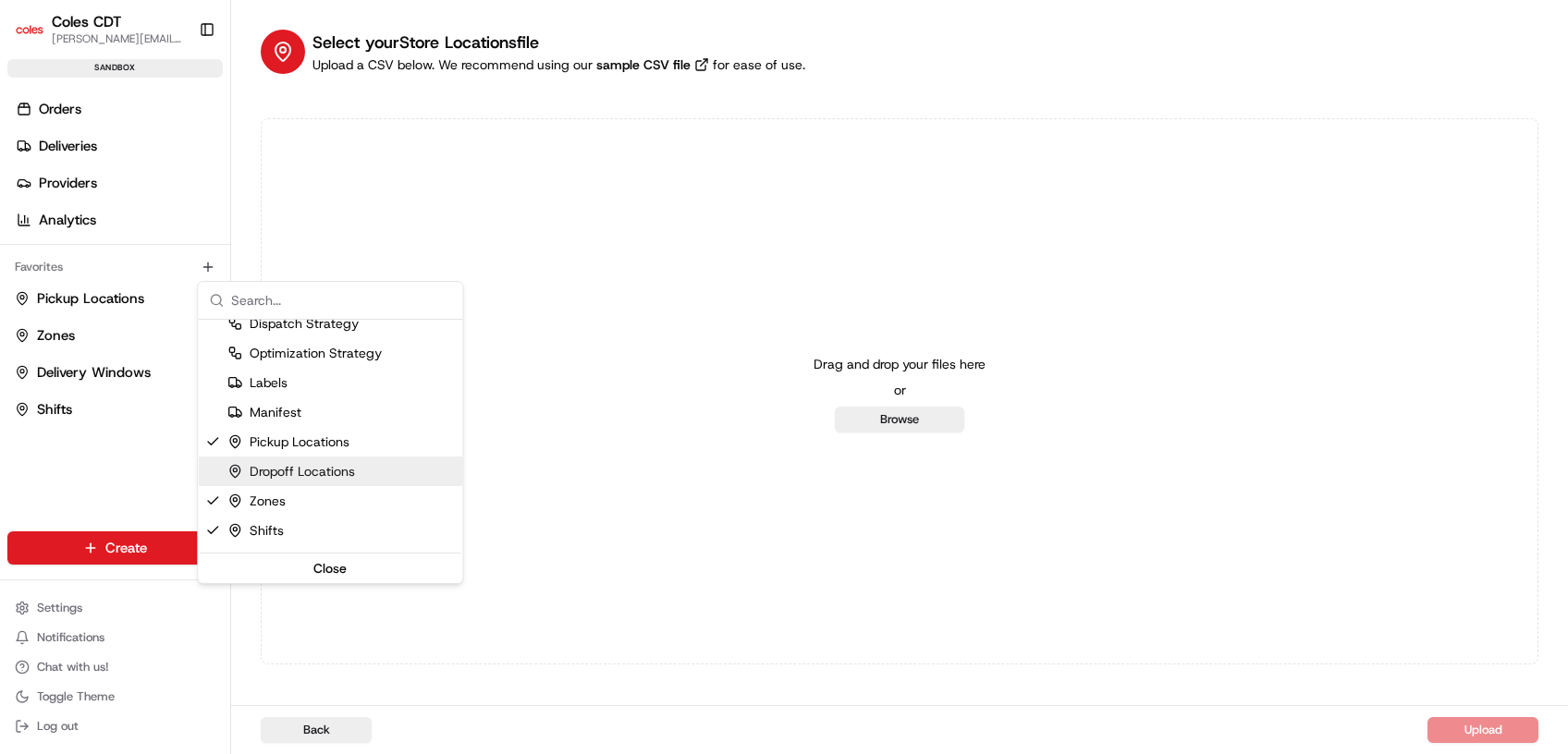 click on "Coles CDT riya.mathew@coles.com.au Toggle Sidebar sandbox Orders Deliveries Providers Analytics Favorites Pickup Locations Zones Delivery Windows Shifts Main Menu Members & Organization Organization Users Roles Preferences Customization Tracking Orchestration Automations Dispatch Strategy Optimization Strategy Locations Pickup Locations Dropoff Locations Zones Shifts Delivery Windows Billing Billing Refund Requests Integrations Notification Triggers Webhooks API Keys Request Logs Create Settings Notifications Chat with us! Toggle Theme Log out Select your  Store Locations  file Upload a CSV below. We recommend using our sample CSV file for ease of use. Drag and drop your files here or Browse Back Upload
Organization Users Roles Preferences Portal Tracking Automations Dispatch Strategy Optimization Strategy Labels Manifest Pickup Locations Dropoff Locations Zones Shifts Delivery Windows Support Call Agent Billing Refund Requests Invoice Reconciliation Notification Triggers Webhooks" at bounding box center [784, 377] 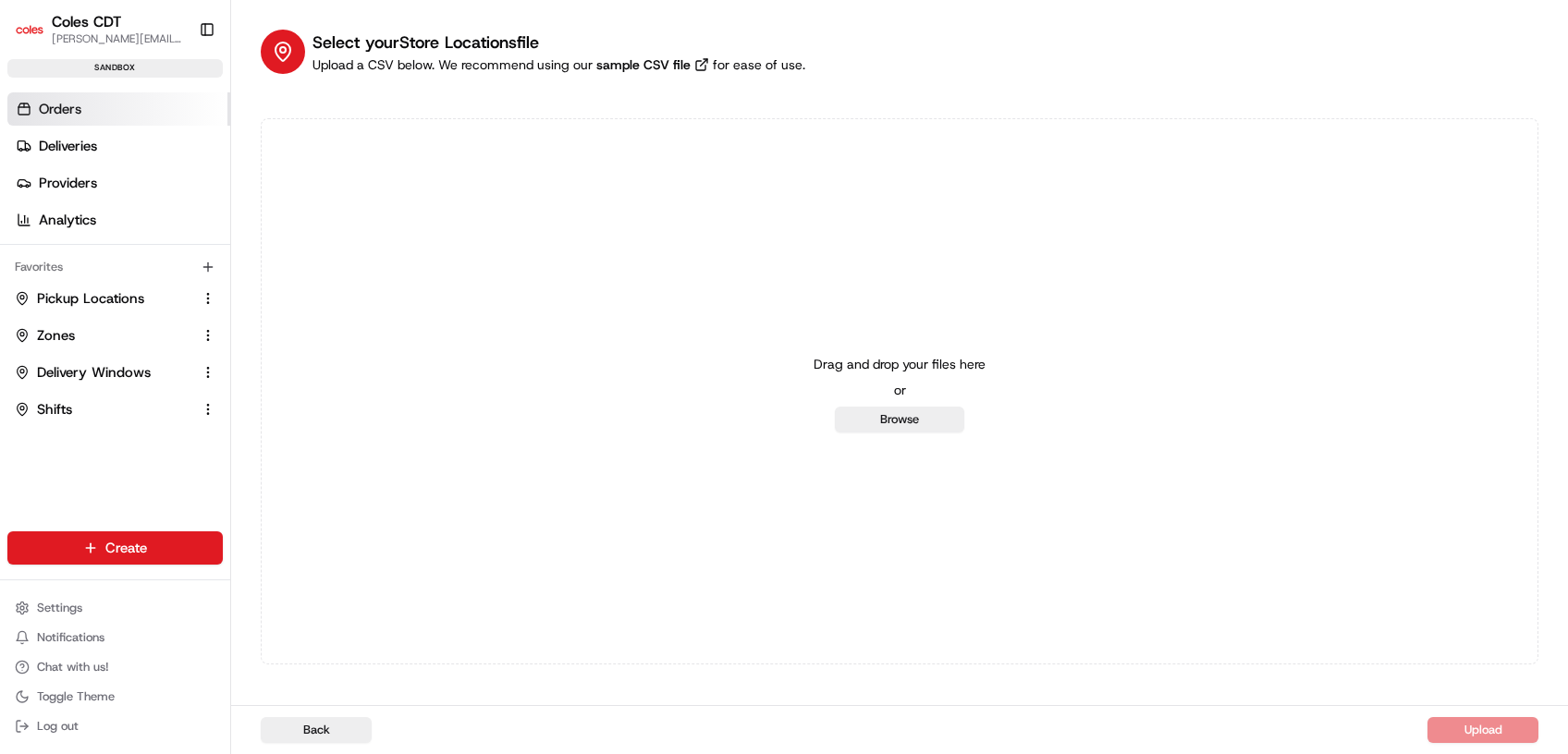 click on "Orders" at bounding box center (118, 109) 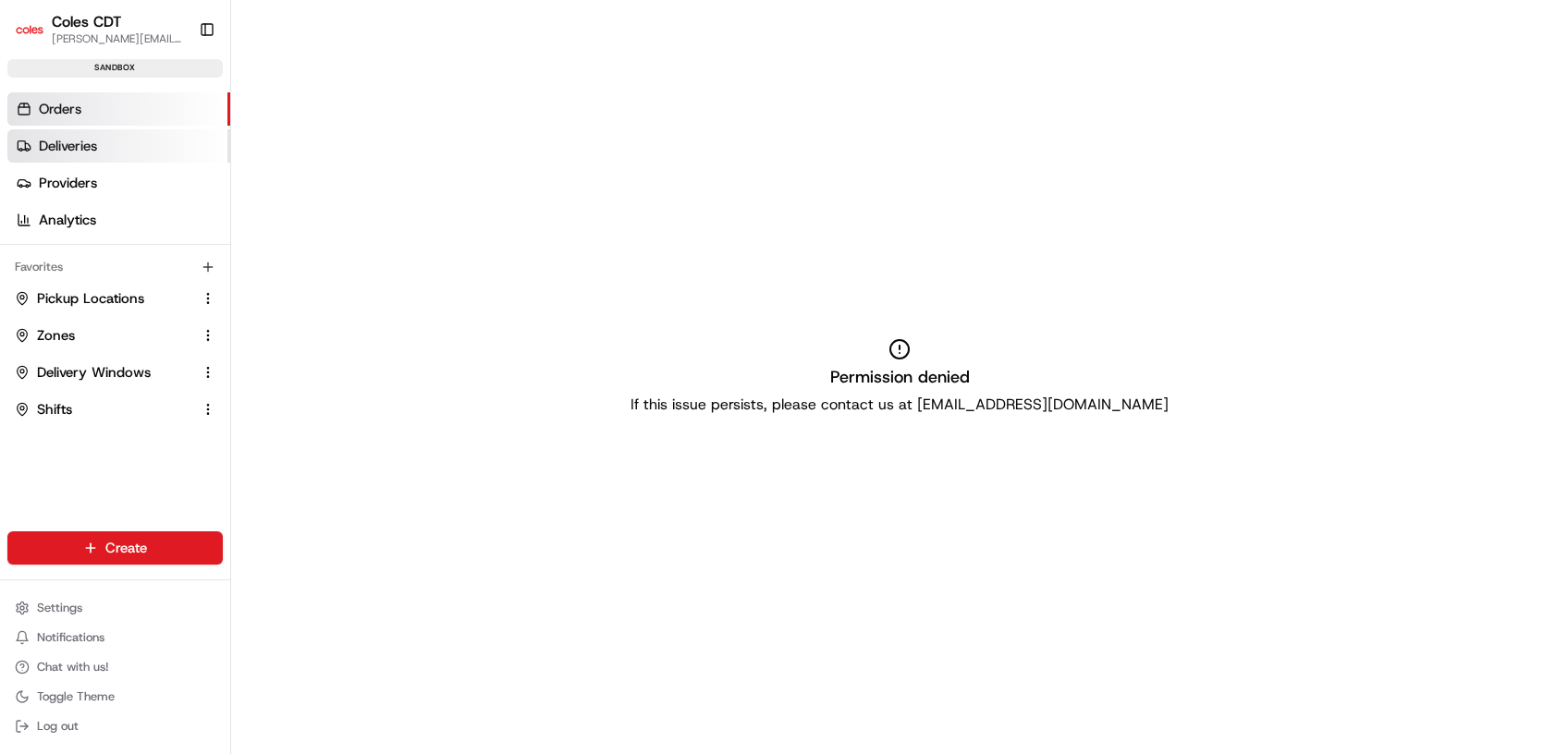 click on "Deliveries" at bounding box center [67, 146] 